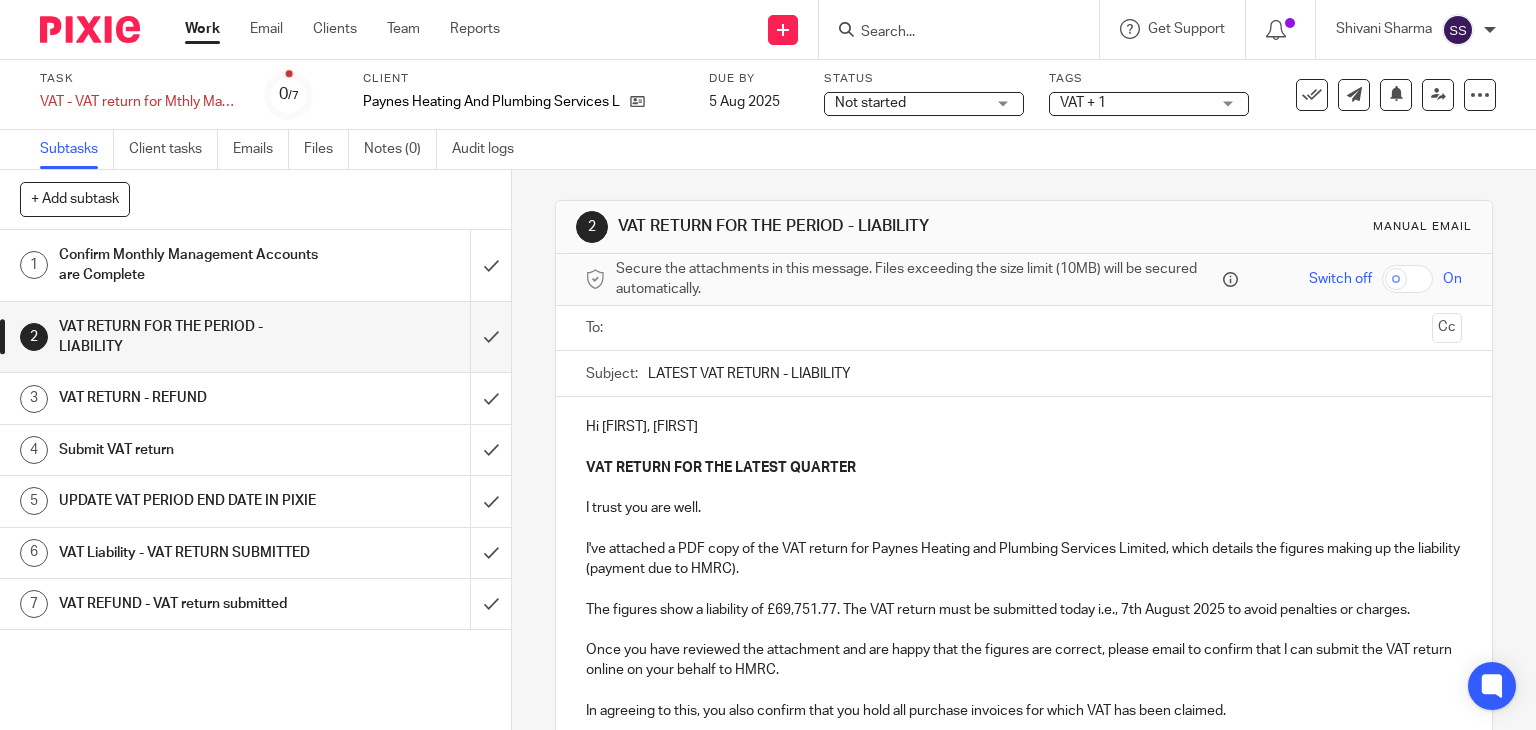 scroll, scrollTop: 0, scrollLeft: 0, axis: both 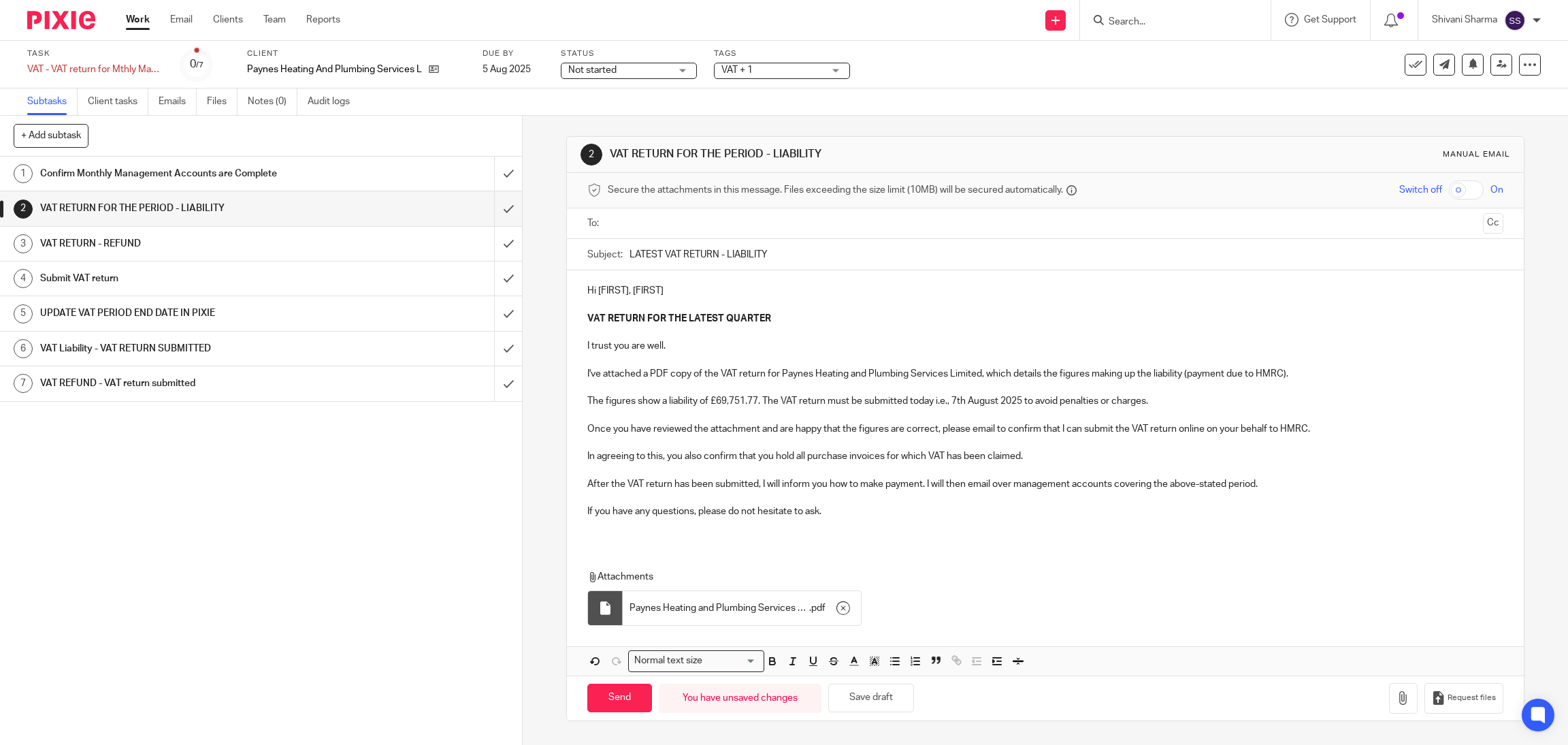 click on "In agreeing to this, you also confirm that you hold all purchase invoices for which VAT has been claimed." at bounding box center (1045, 456) 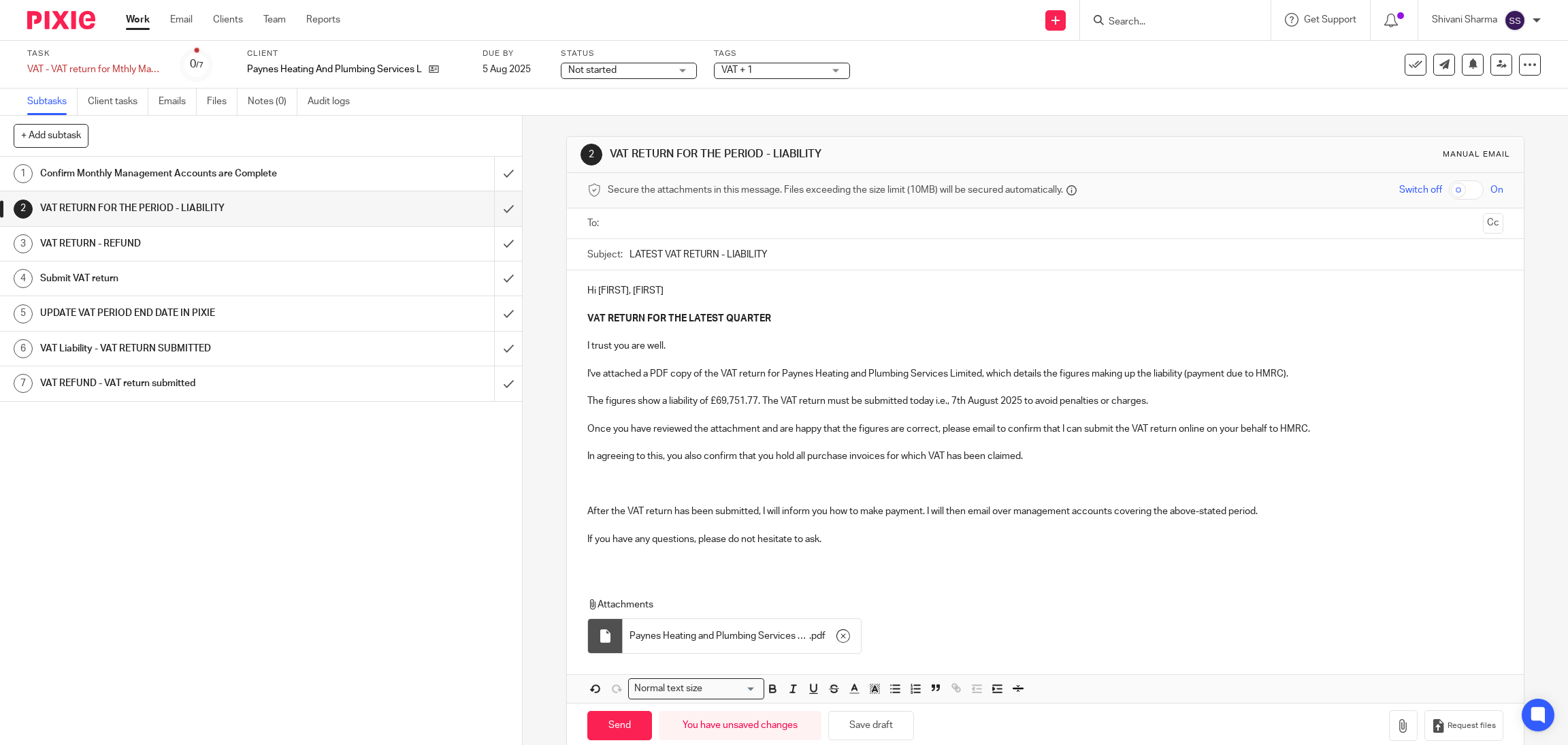 type 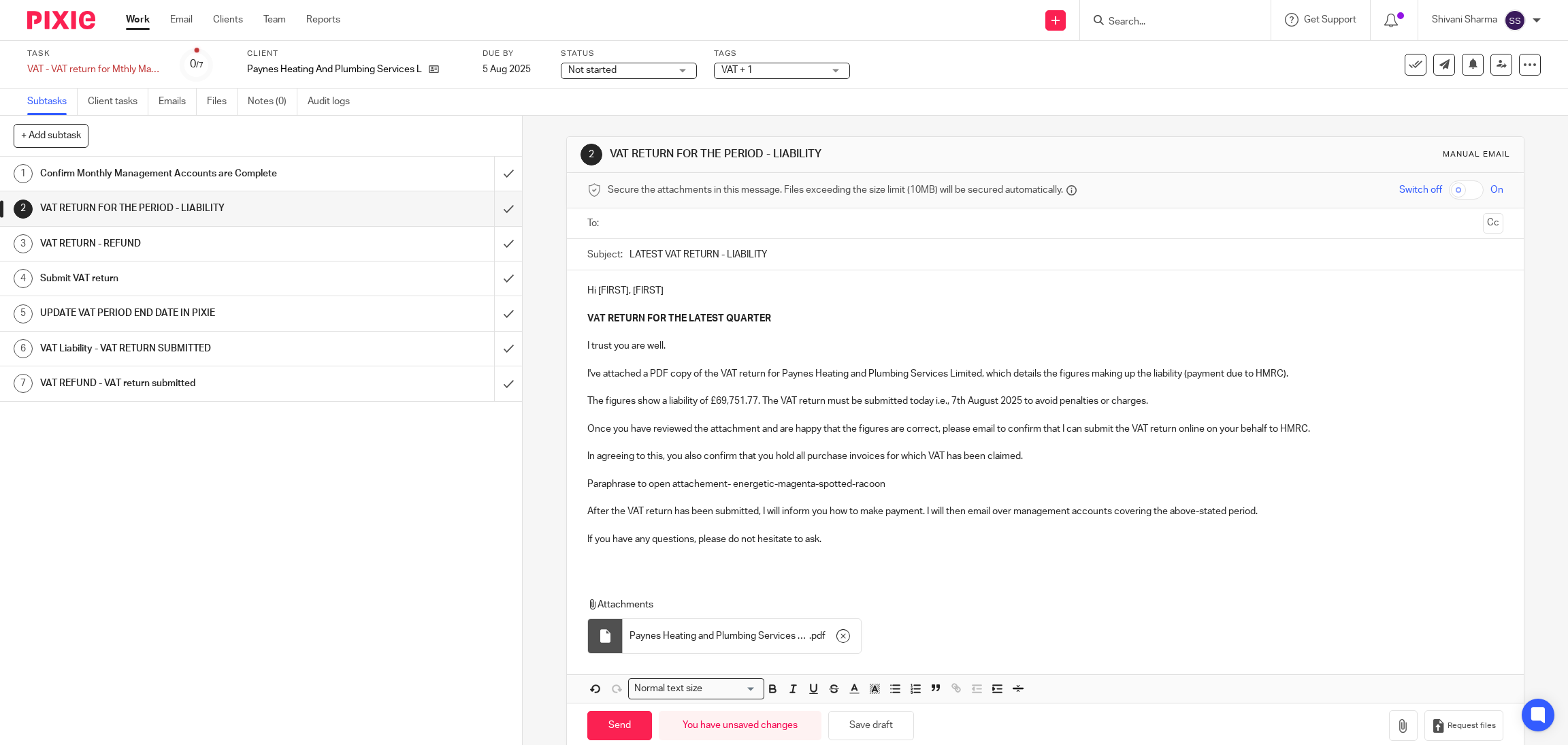 click at bounding box center (1045, 471) 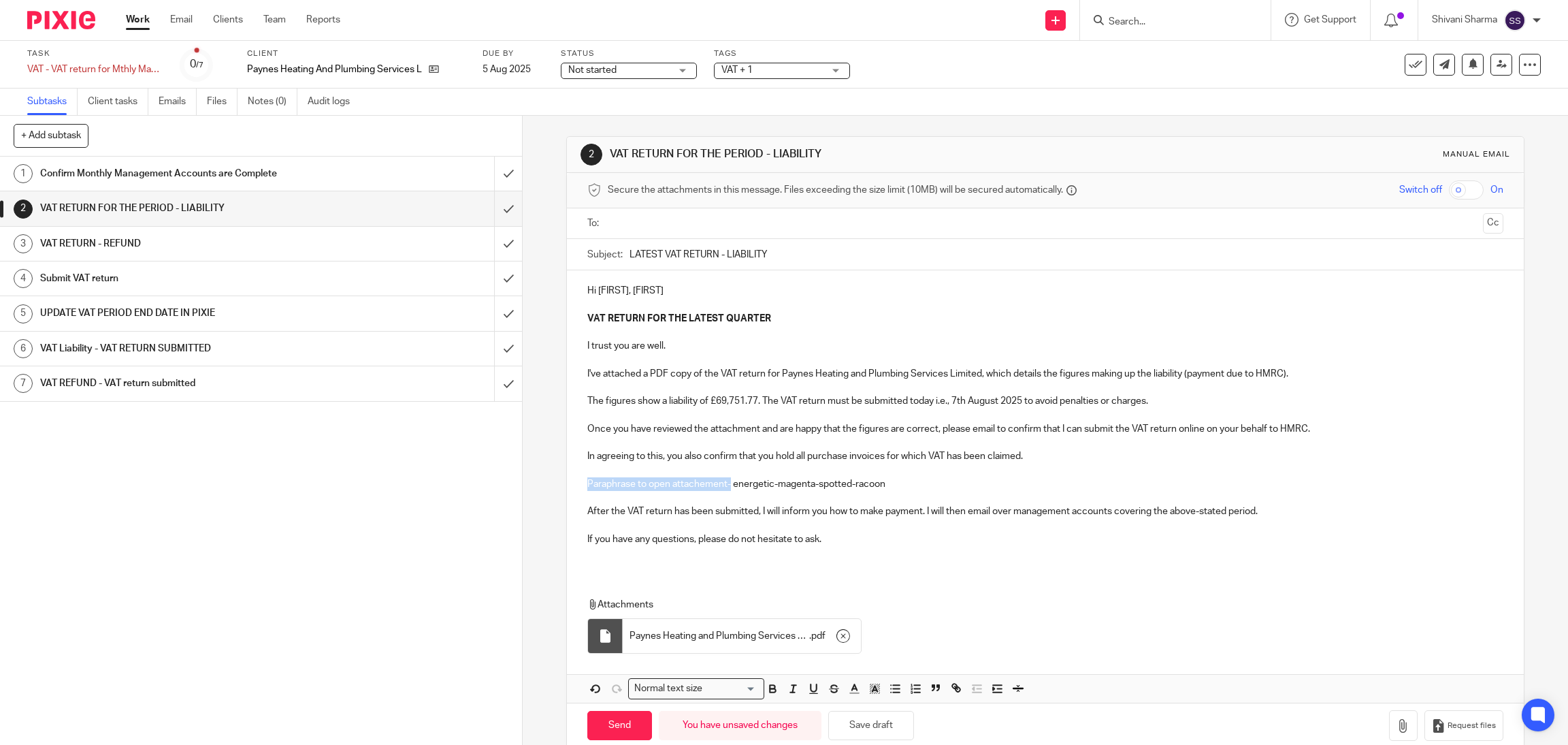 drag, startPoint x: 725, startPoint y: 484, endPoint x: 582, endPoint y: 490, distance: 143.12582 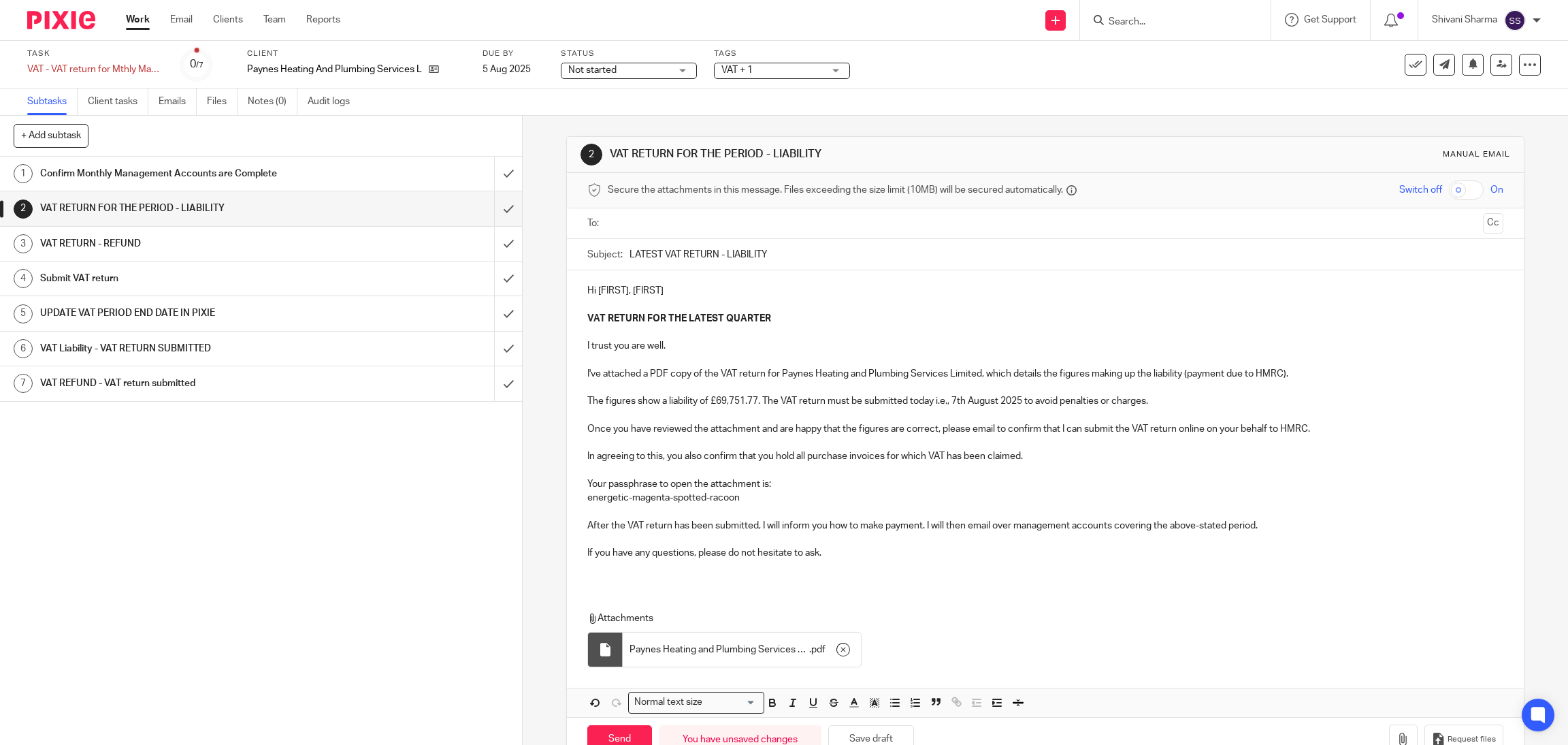 click on "Your passphrase to open the attachment is:  energetic-magenta-spotted-racoon" at bounding box center [1045, 491] 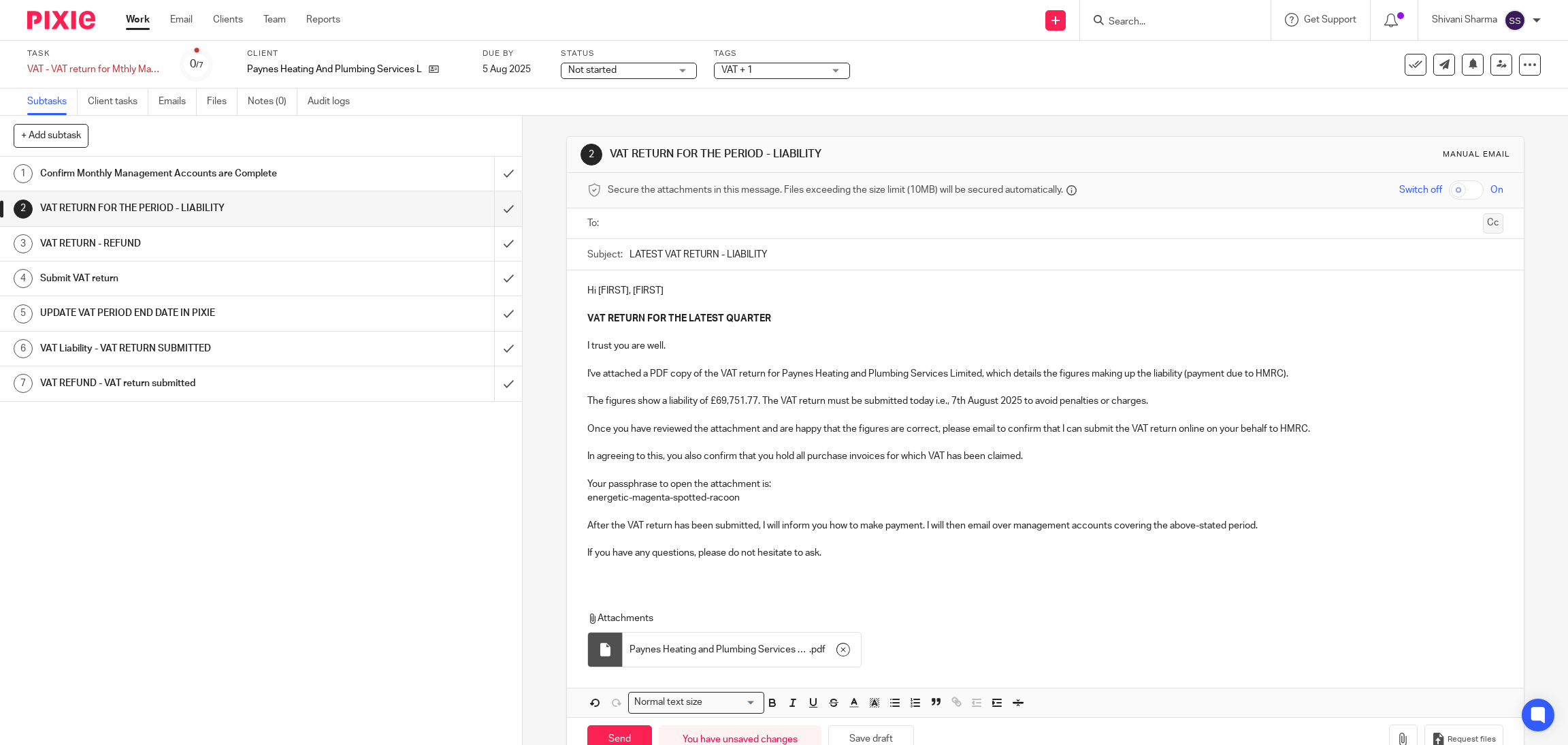 drag, startPoint x: 1461, startPoint y: 223, endPoint x: 1020, endPoint y: 294, distance: 446.6789 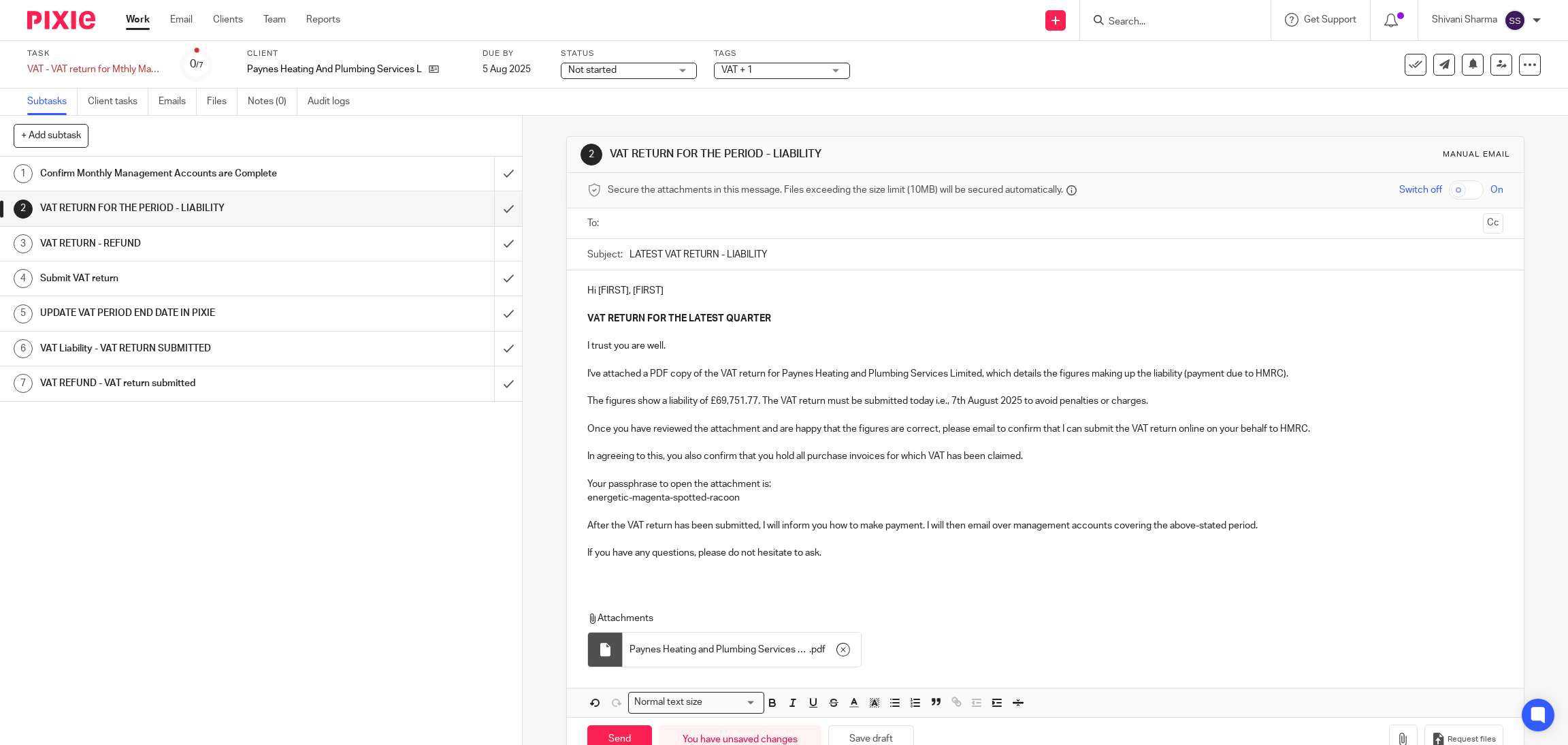 click on "Cc" at bounding box center [1493, 223] 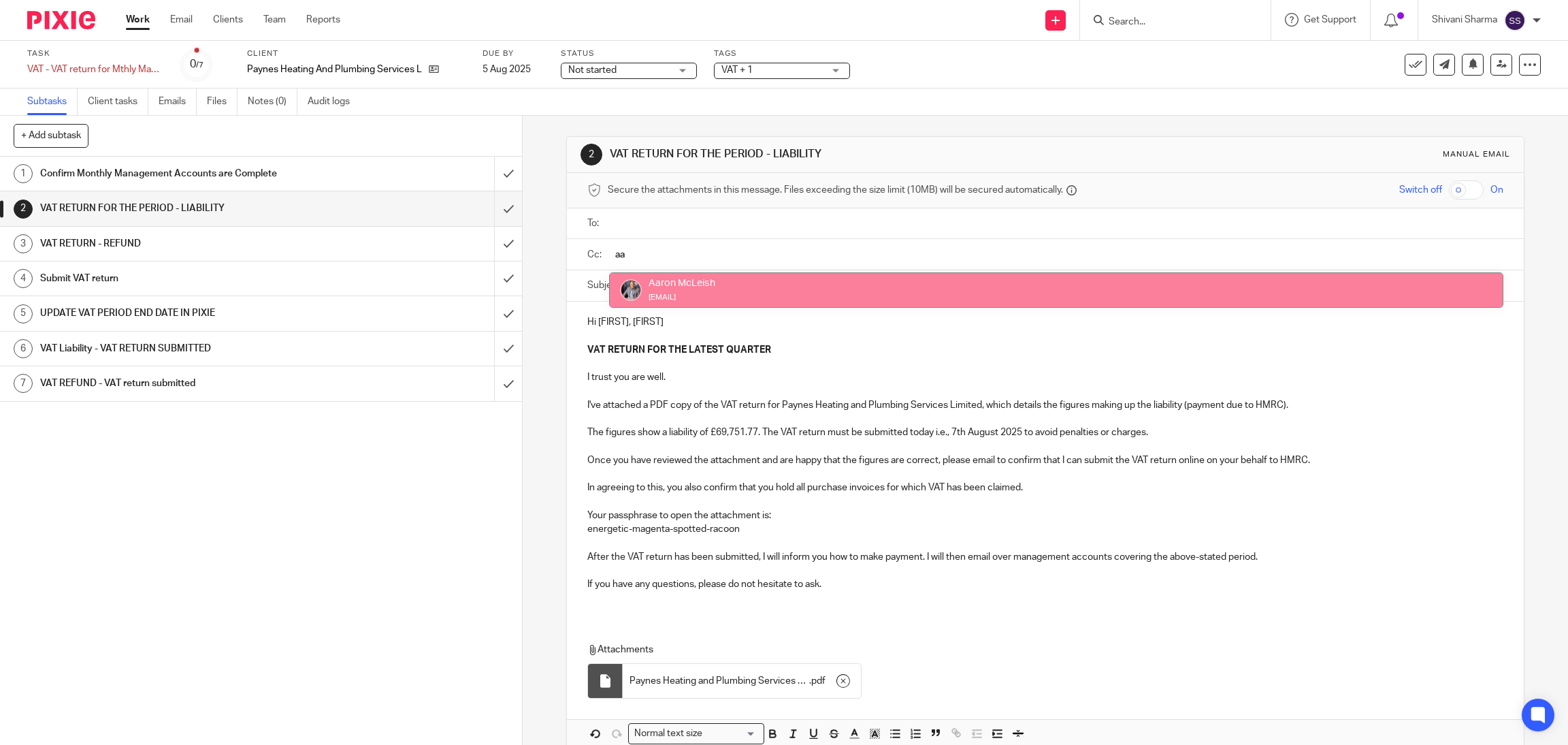 type on "aa" 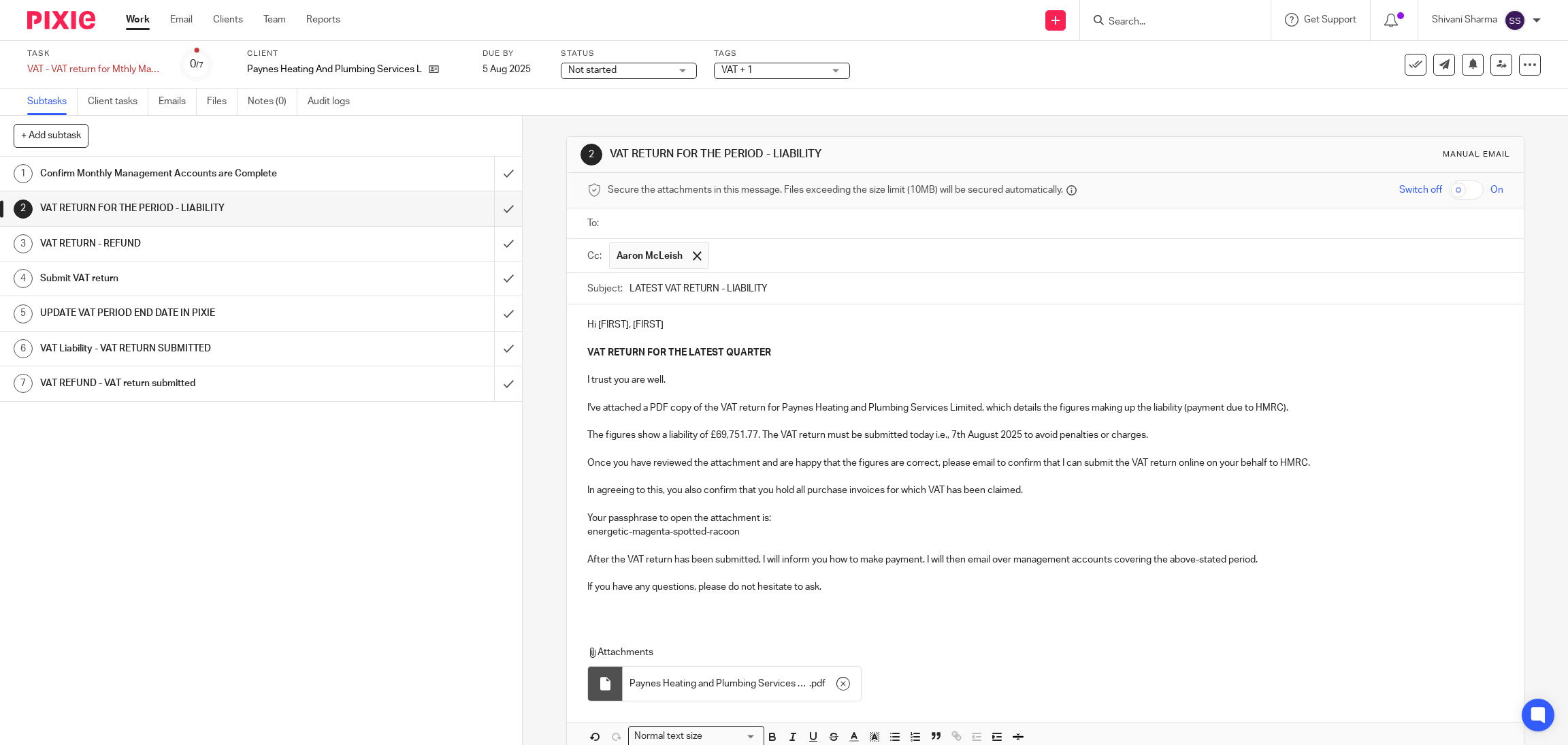 click at bounding box center [1055, 223] 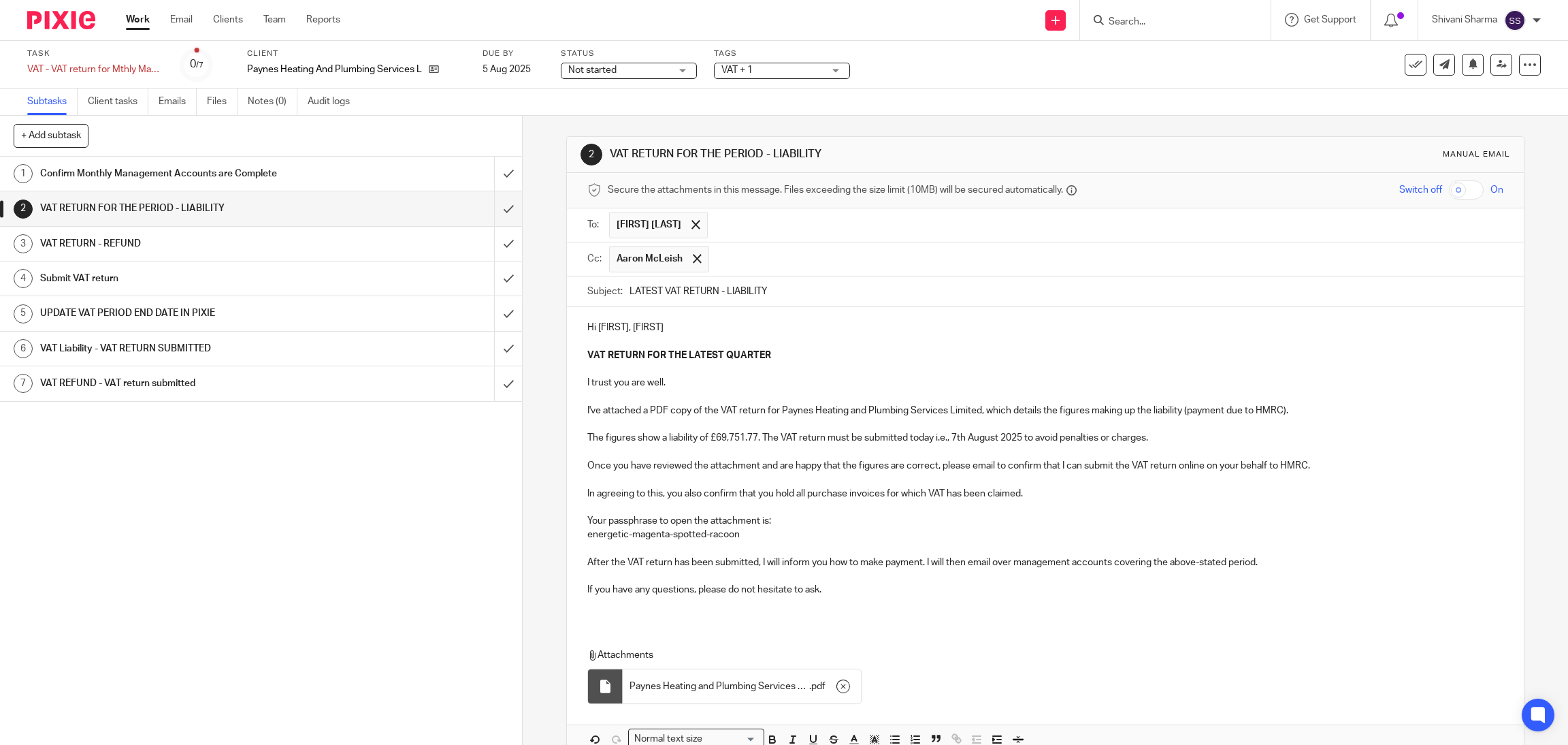 click at bounding box center (1106, 225) 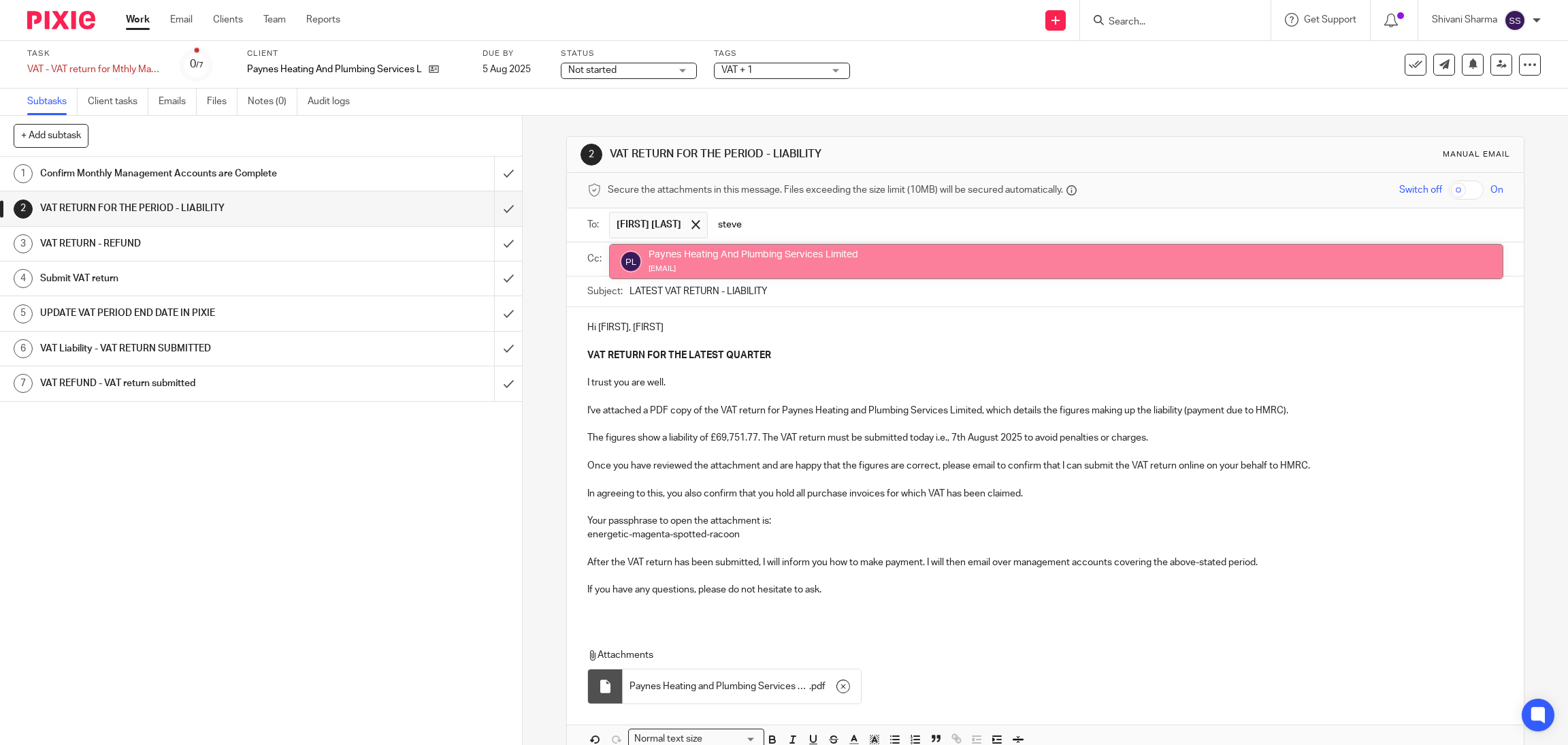 type on "steve" 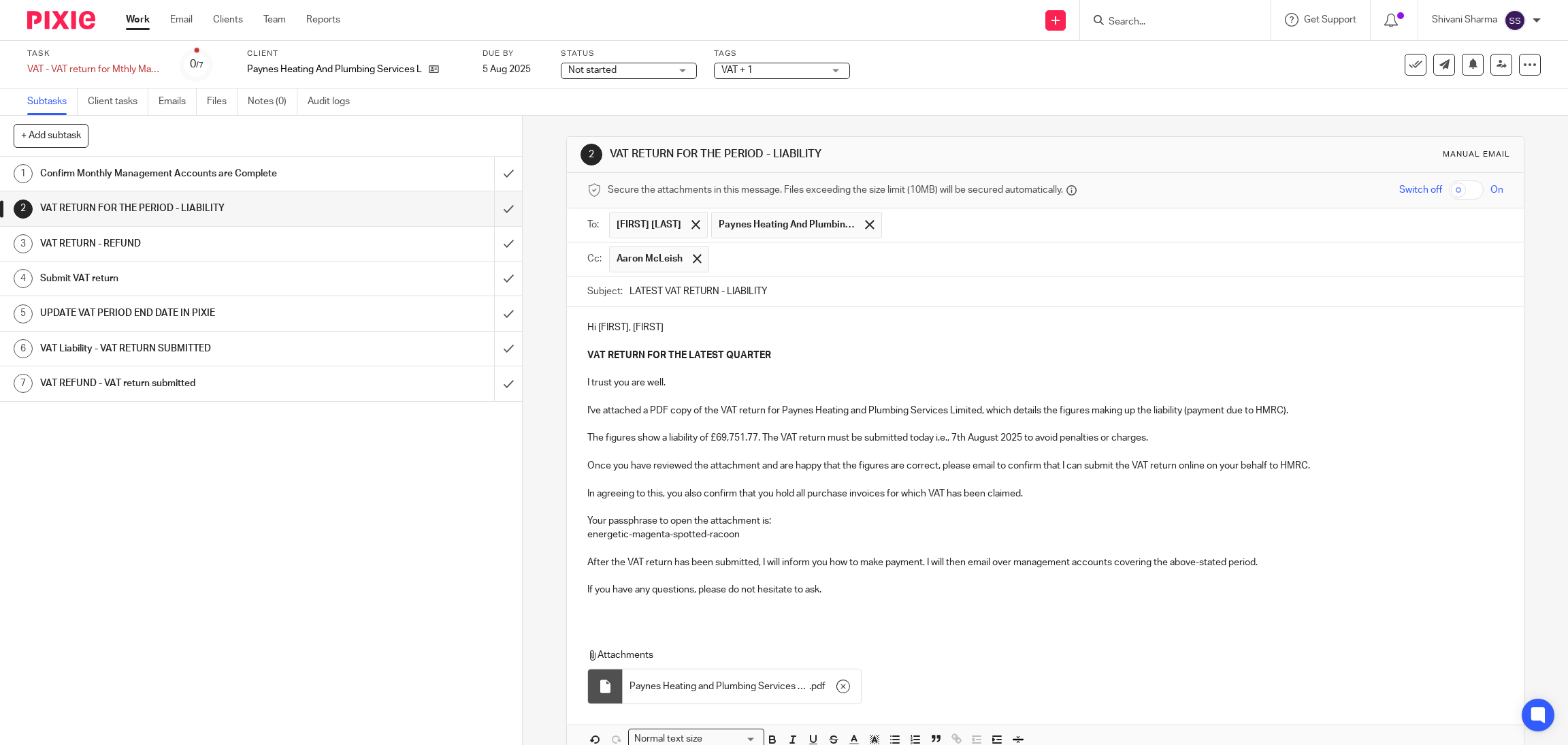 click on "I trust you are well." at bounding box center (1045, 383) 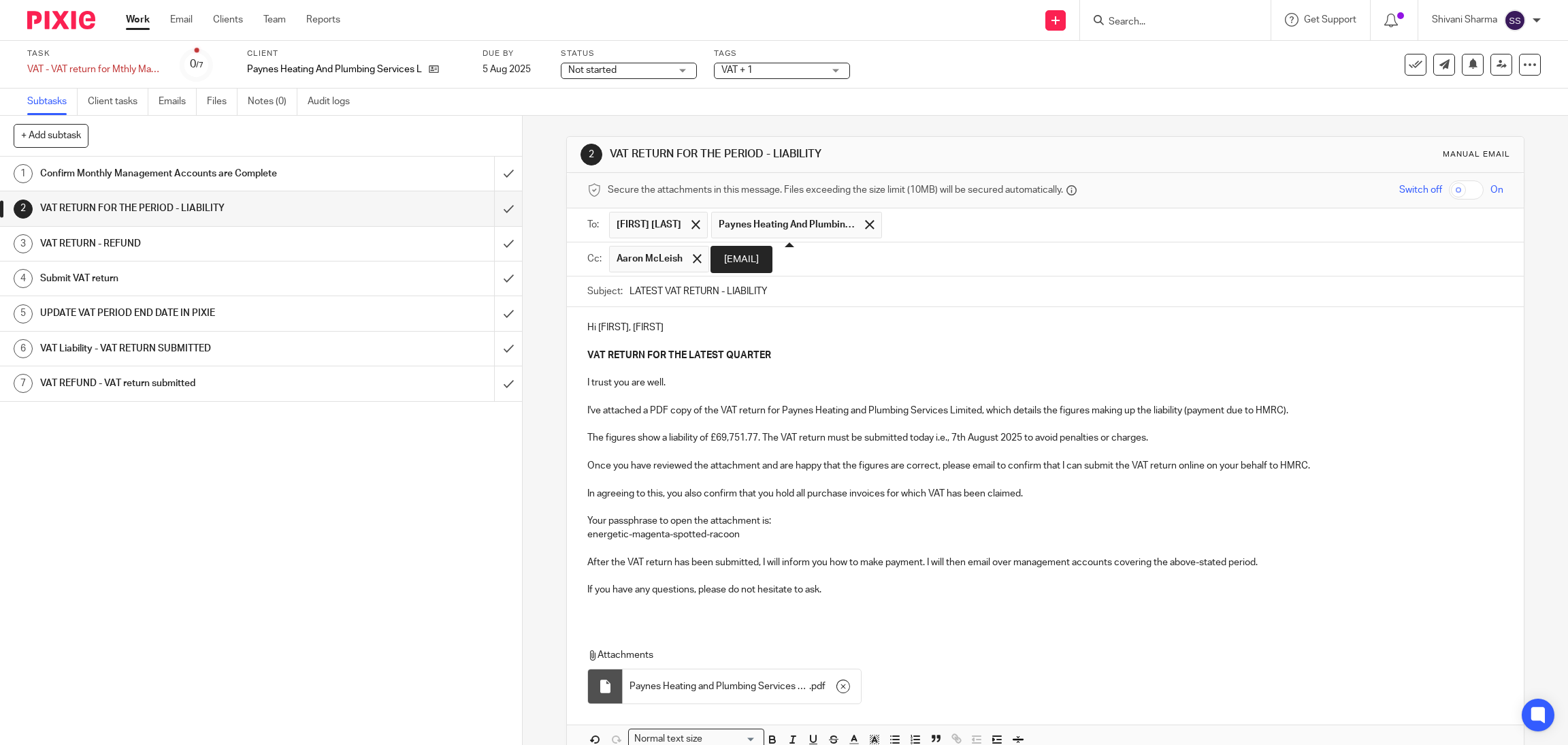 click on "Paynes Heating And Plumbing Services Limited" at bounding box center (787, 225) 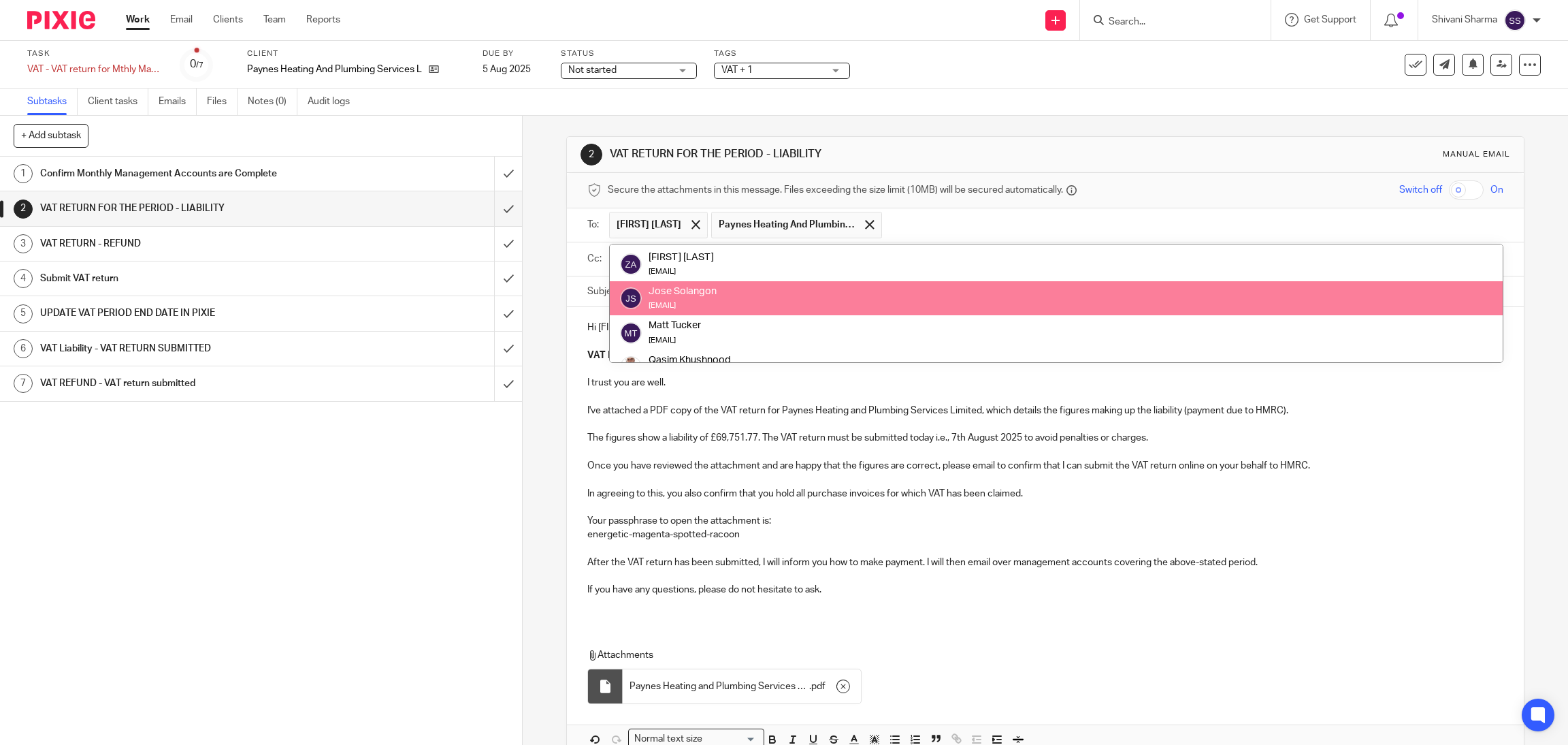scroll, scrollTop: 204, scrollLeft: 0, axis: vertical 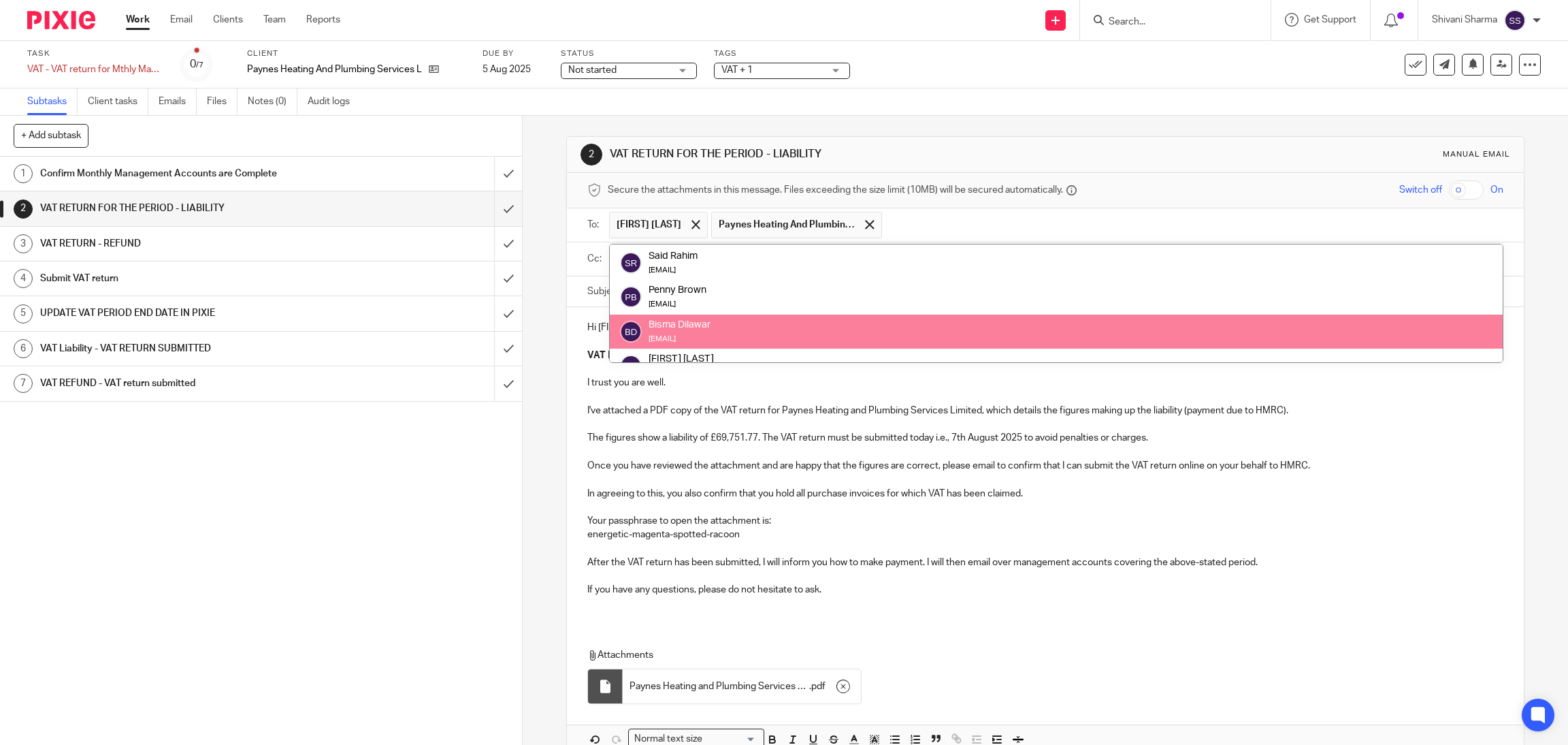 click at bounding box center (1045, 452) 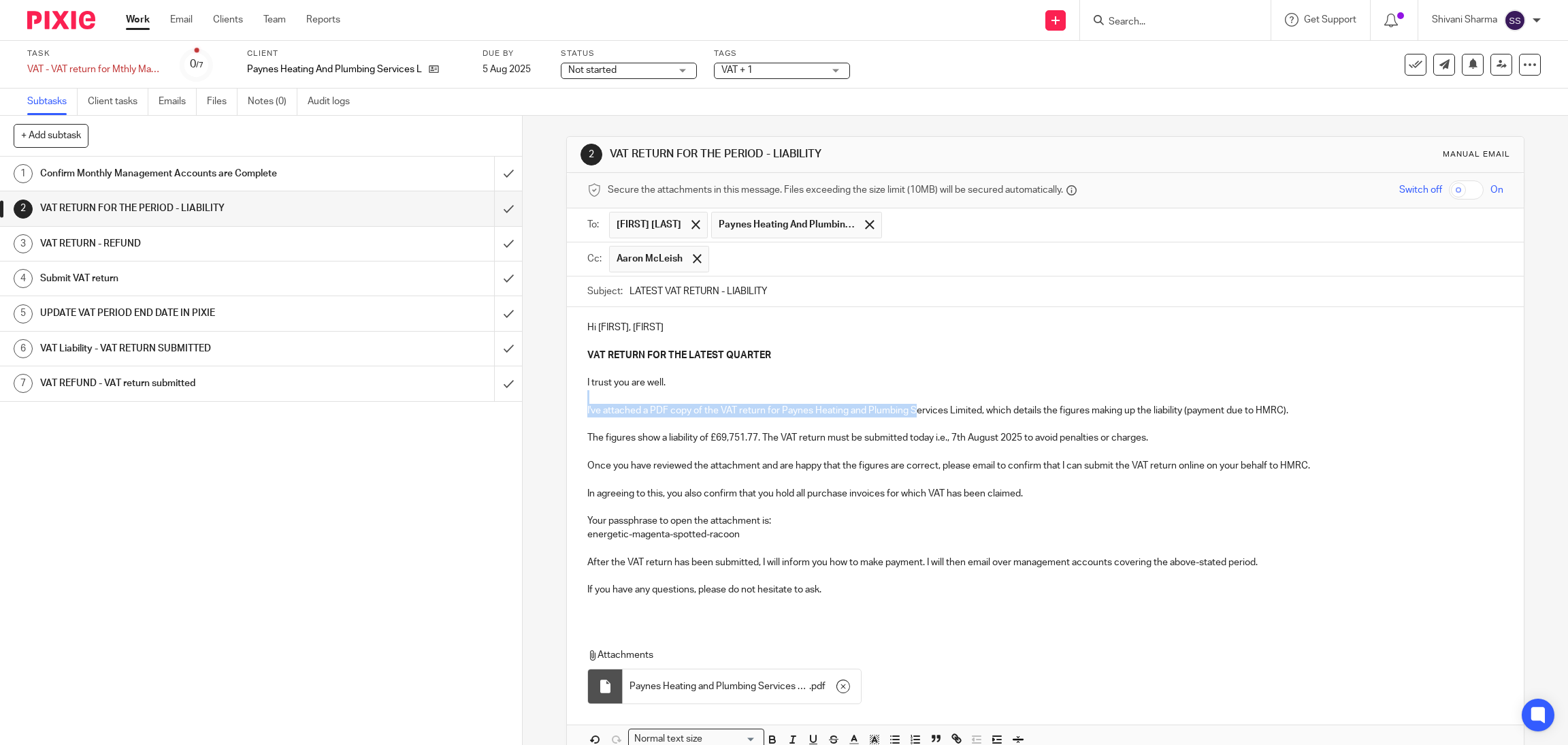 drag, startPoint x: 639, startPoint y: 404, endPoint x: 912, endPoint y: 414, distance: 273.18309 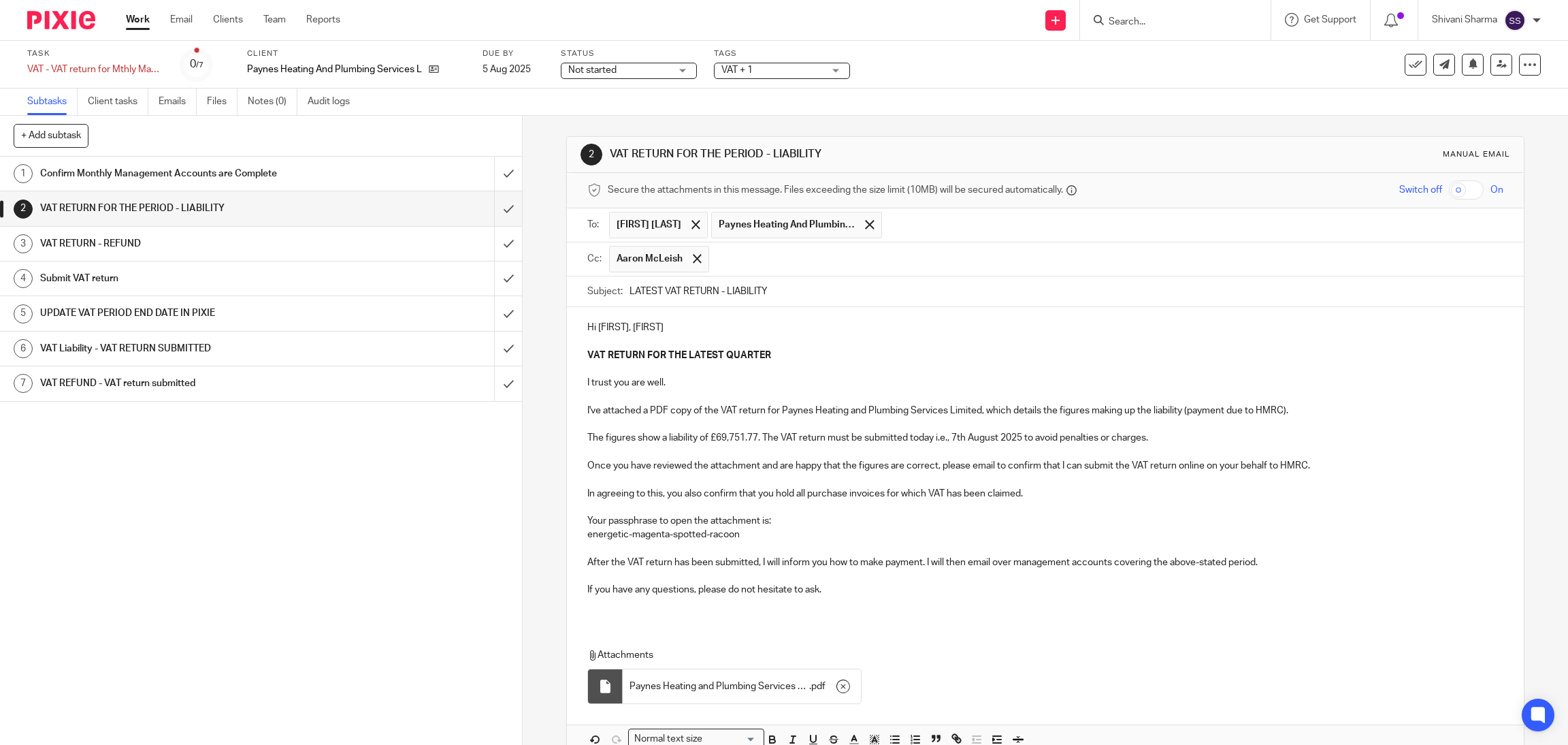 click at bounding box center [1045, 507] 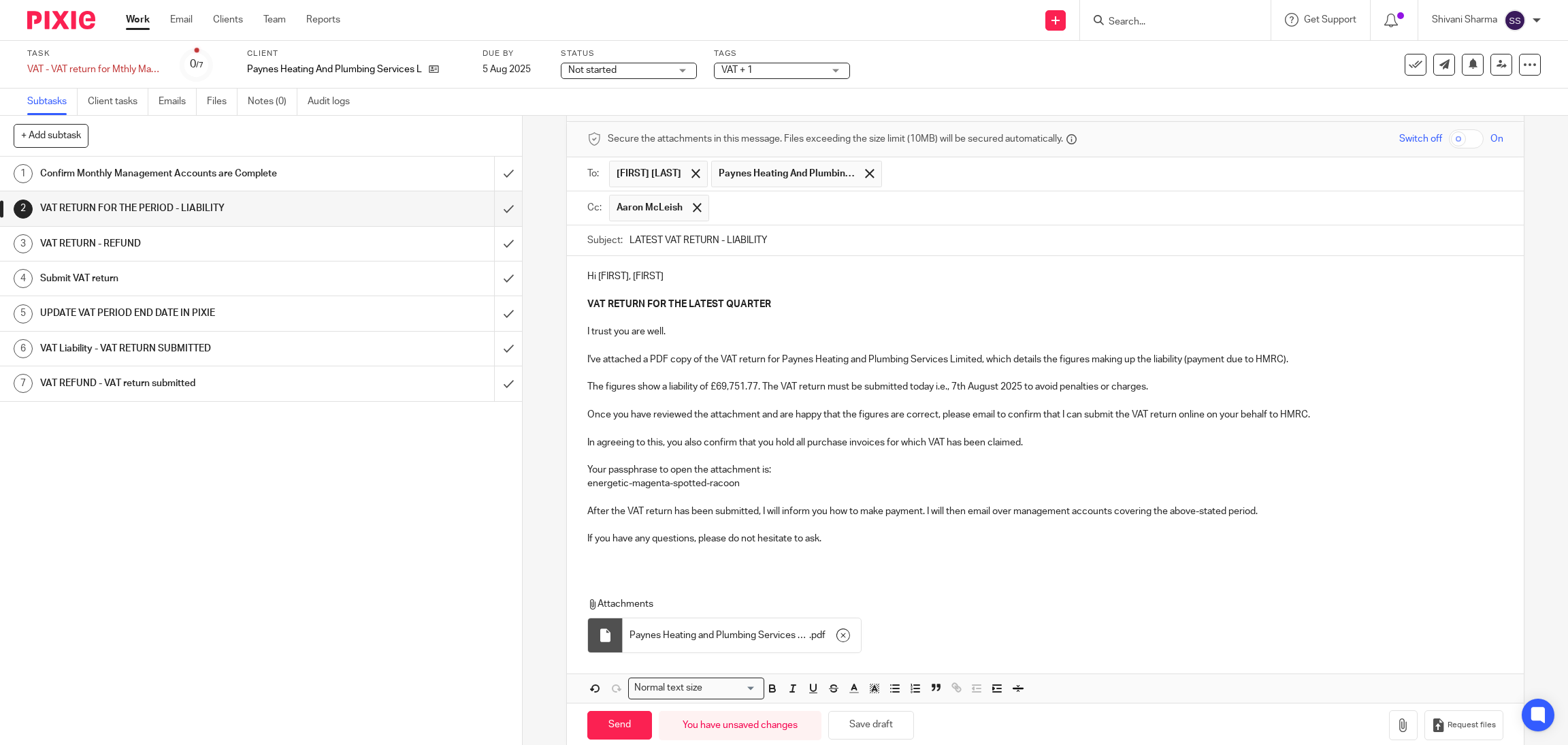 scroll, scrollTop: 79, scrollLeft: 0, axis: vertical 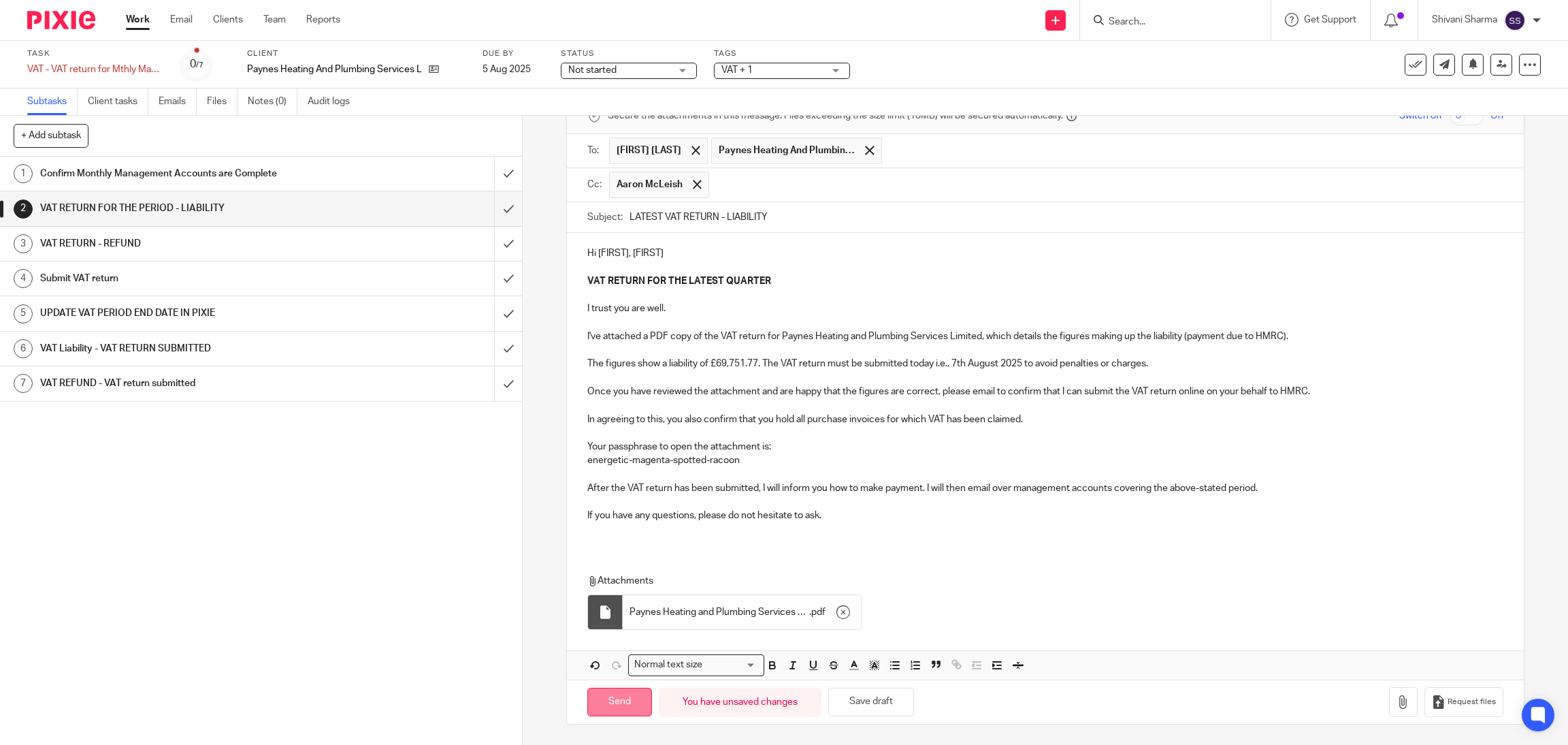 click on "Send" at bounding box center [619, 702] 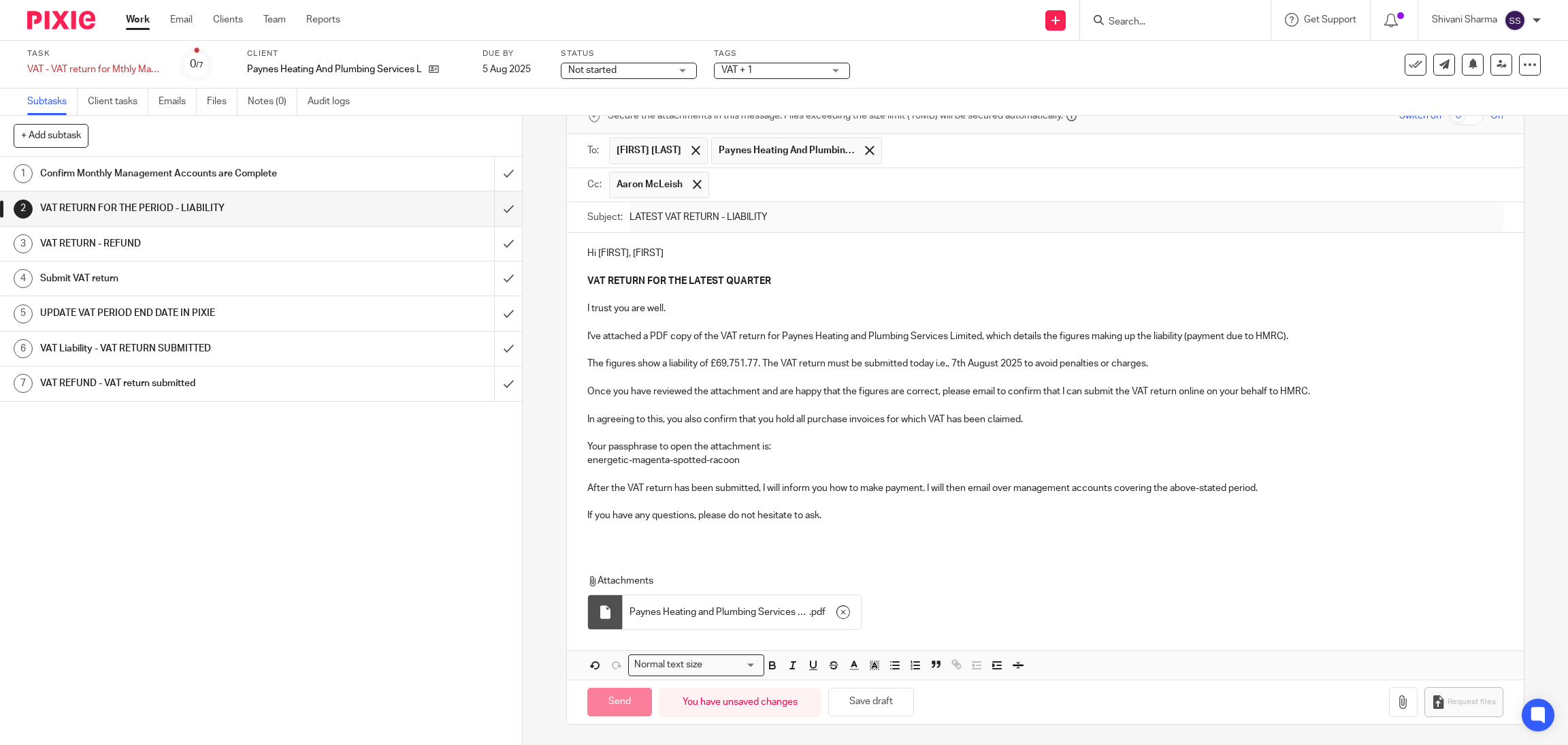 type on "Sent" 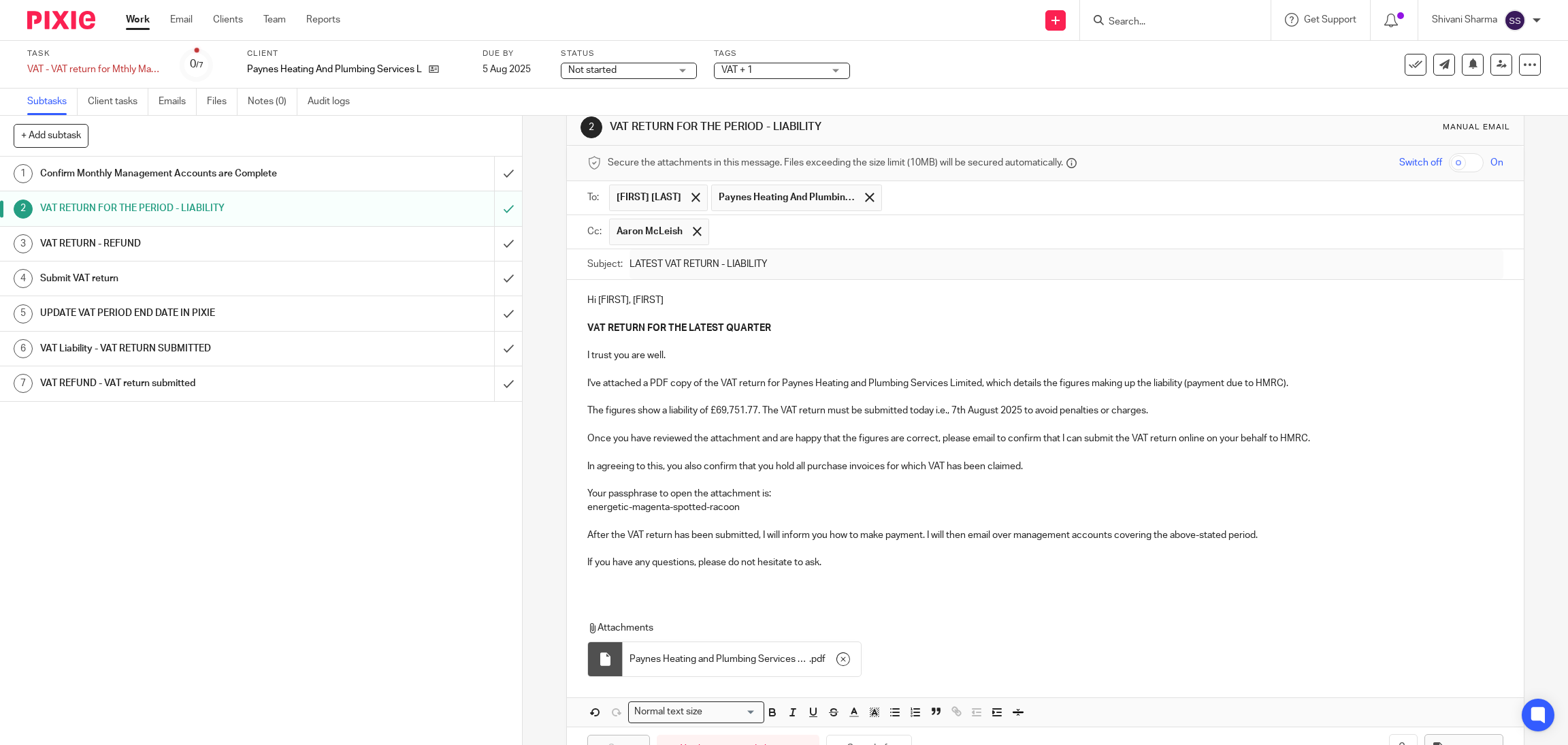 scroll, scrollTop: 0, scrollLeft: 0, axis: both 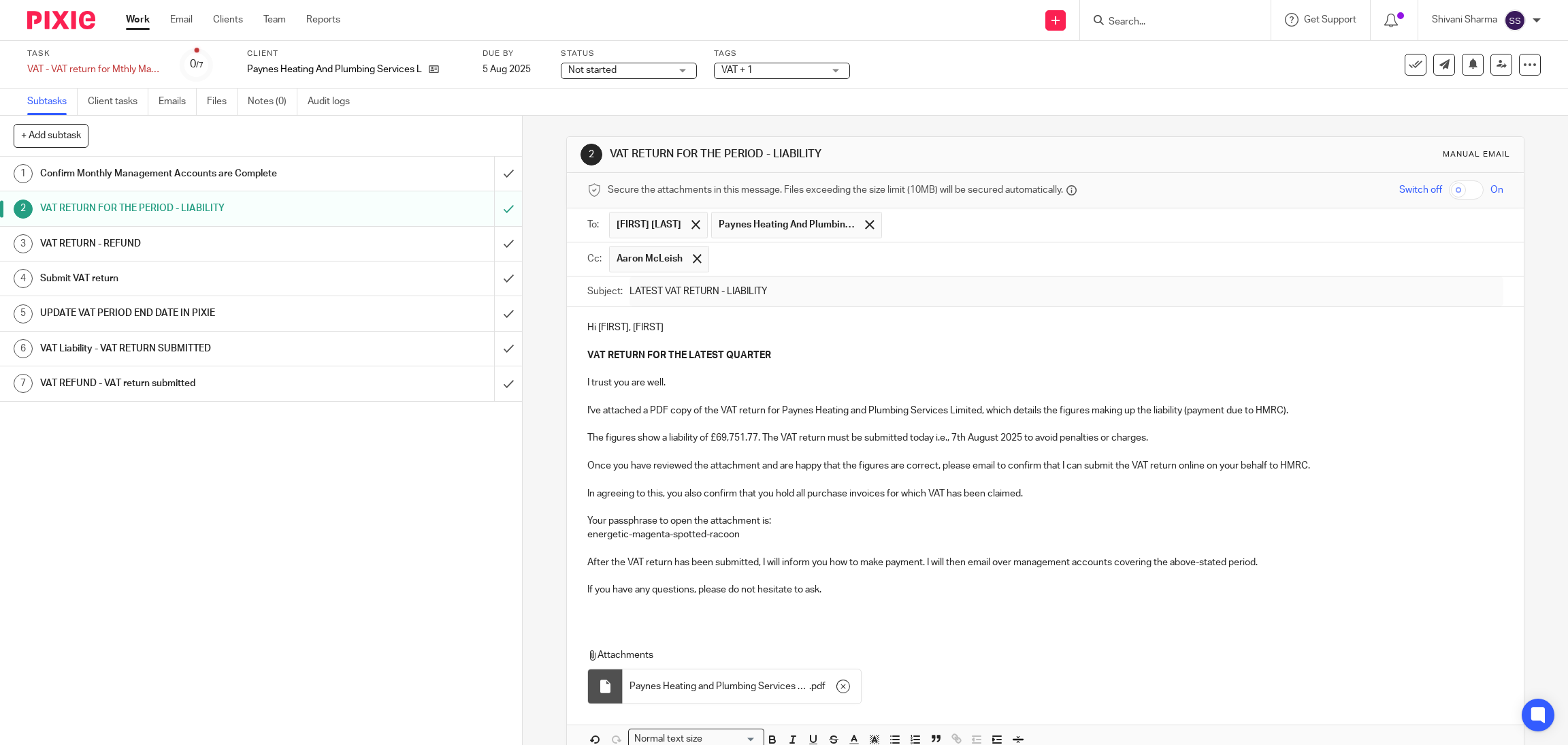 click on "VAT RETURN  - REFUND" at bounding box center (187, 244) 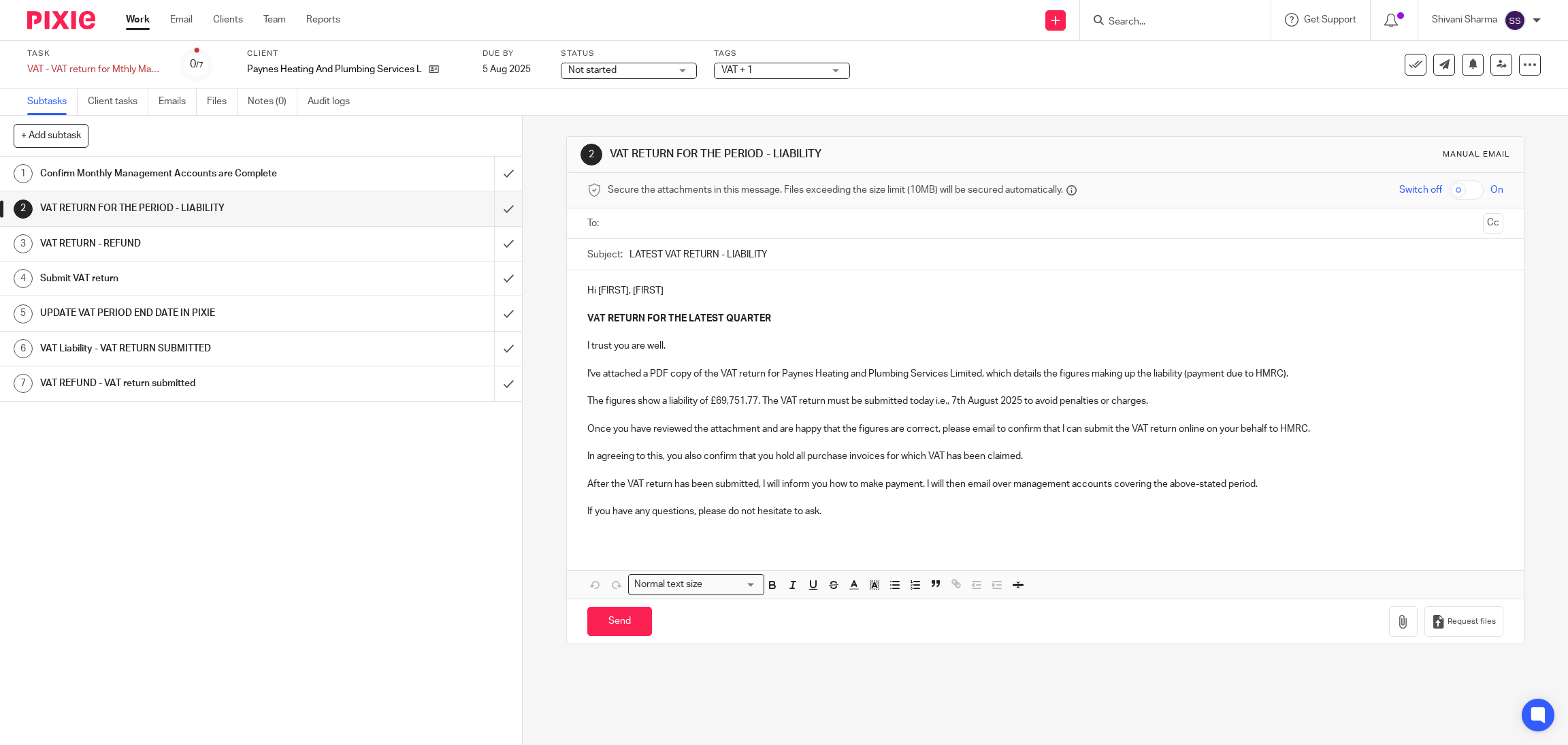 scroll, scrollTop: 0, scrollLeft: 0, axis: both 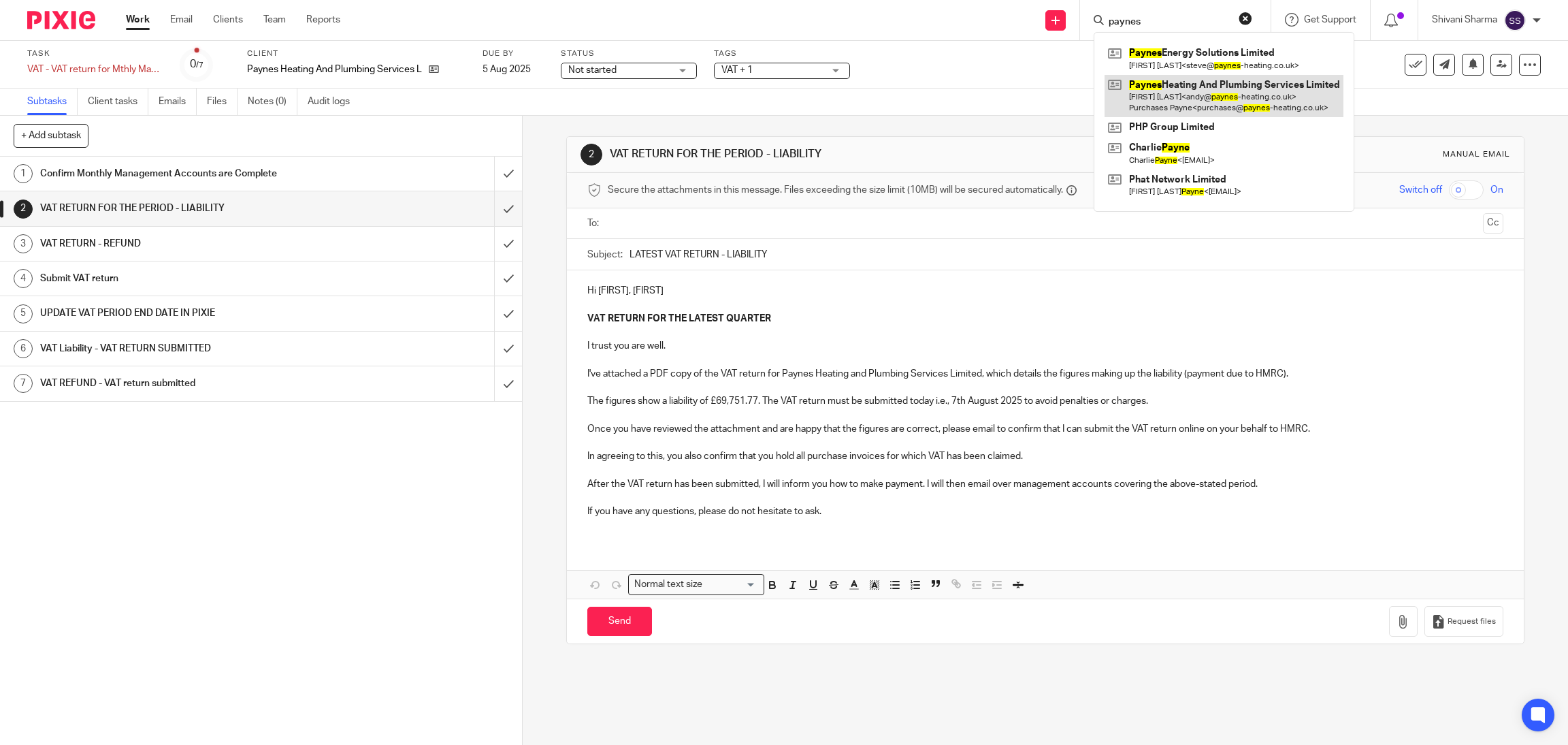 type on "paynes" 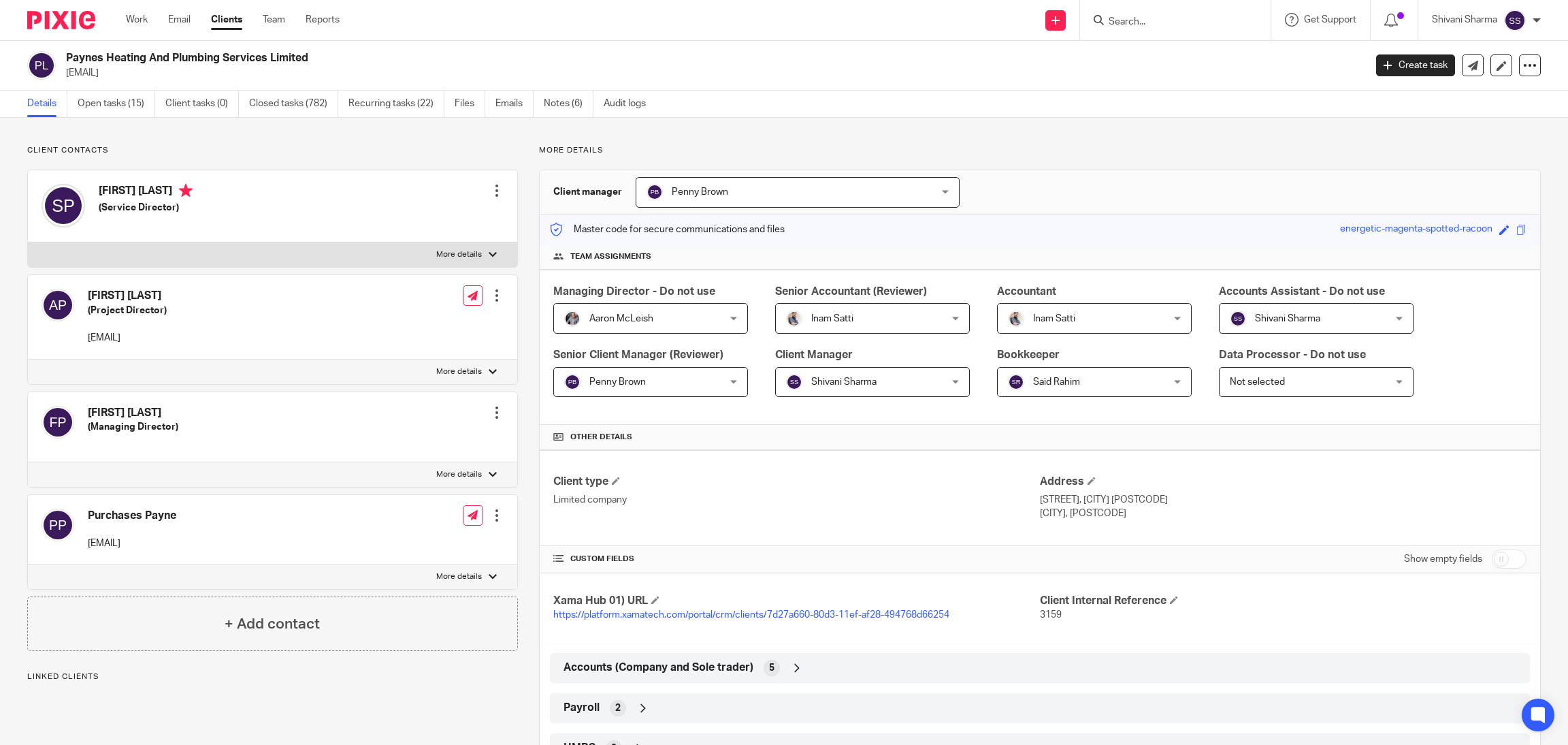 scroll, scrollTop: 0, scrollLeft: 0, axis: both 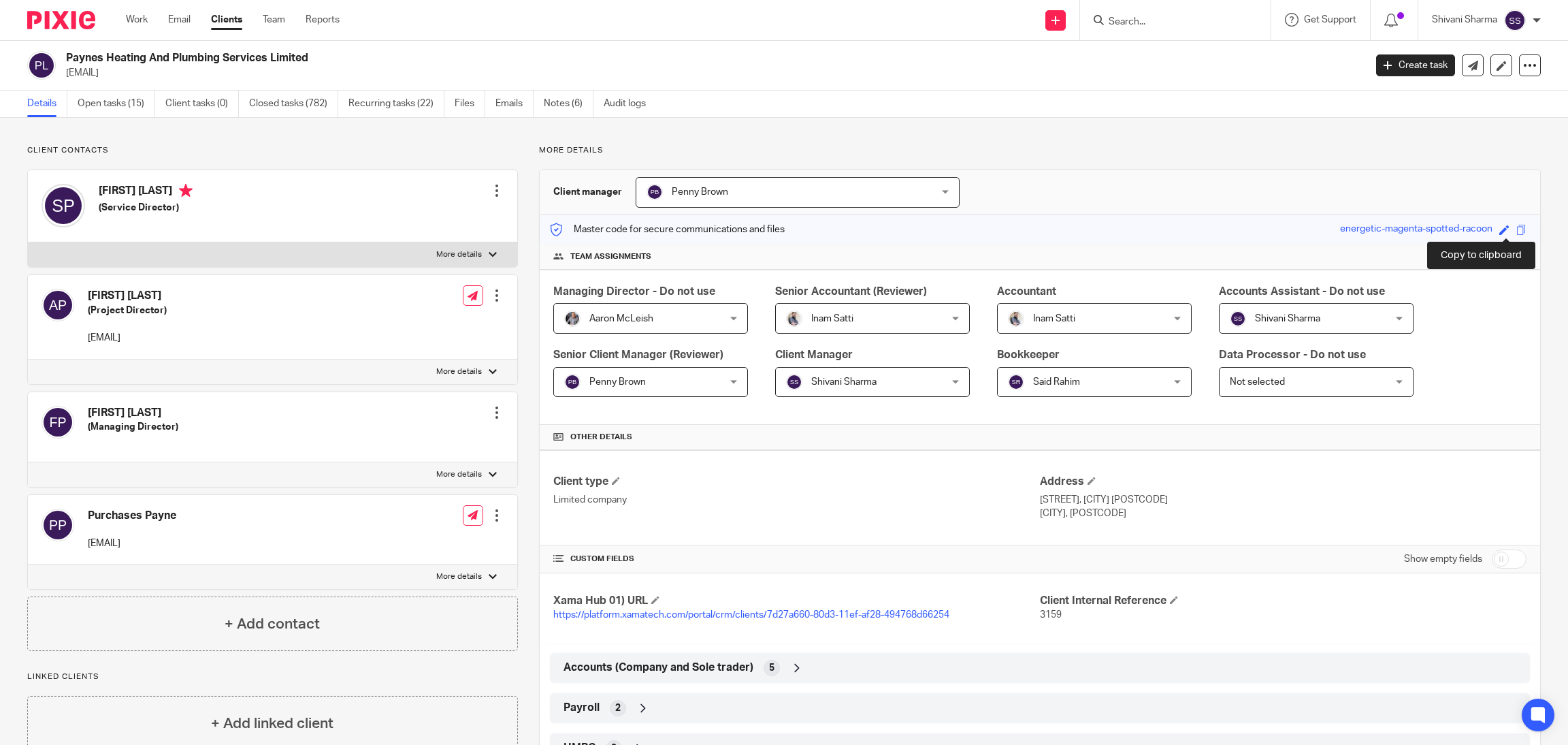 click at bounding box center [1521, 229] 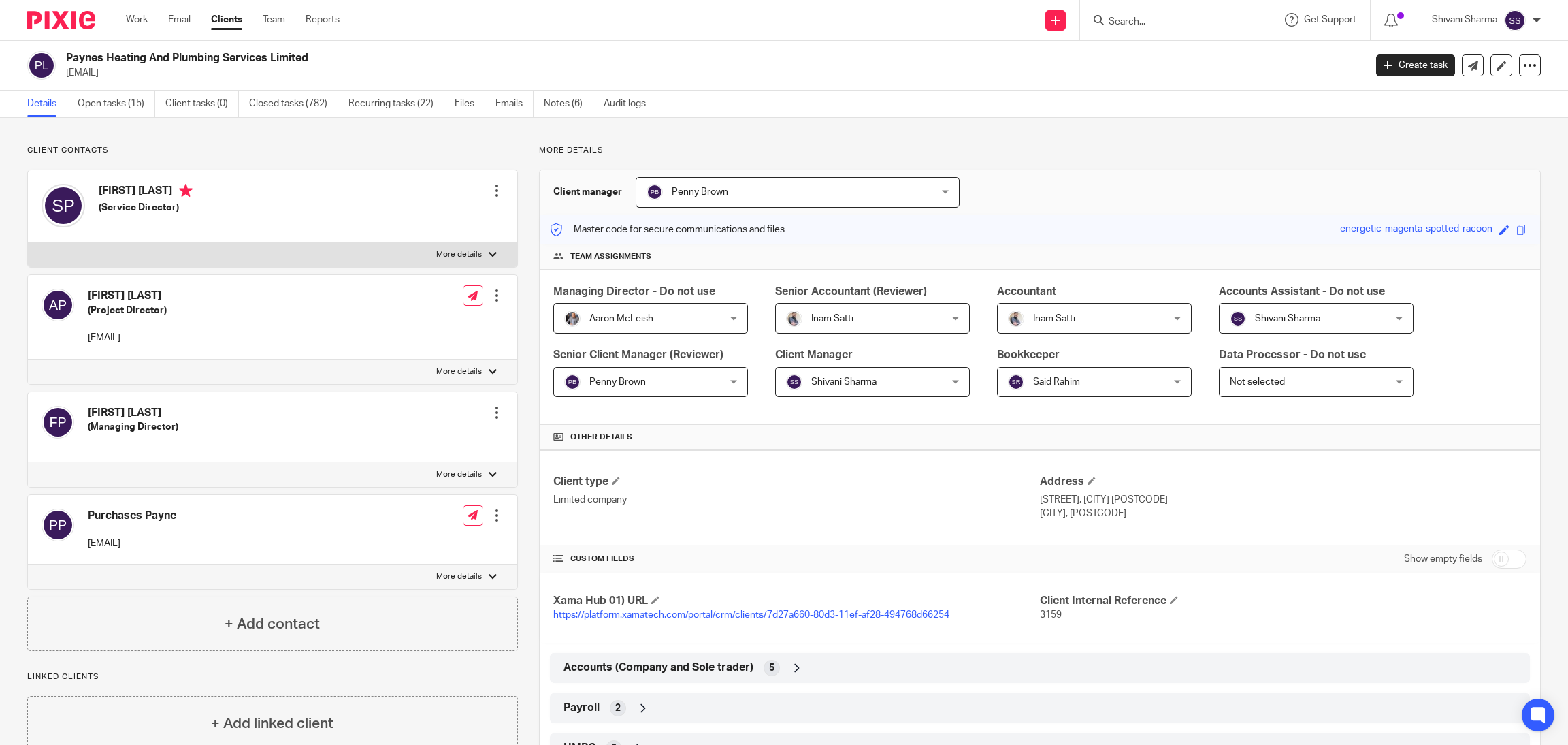 click on "Details
Open tasks (15)
Client tasks (0)
Closed tasks (782)
Recurring tasks (22)
Files
Emails
Notes (6)
Audit logs" at bounding box center [784, 104] 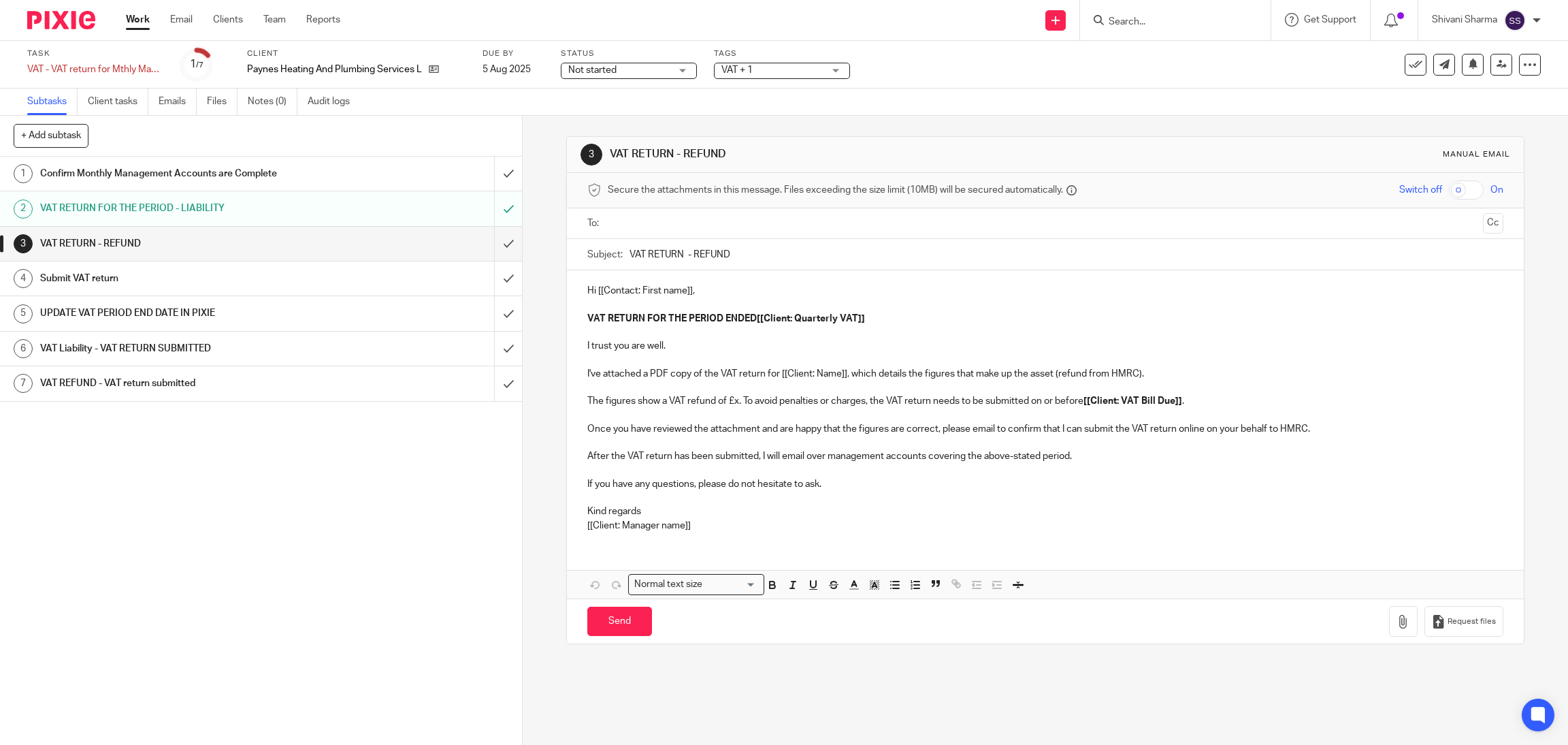 scroll, scrollTop: 0, scrollLeft: 0, axis: both 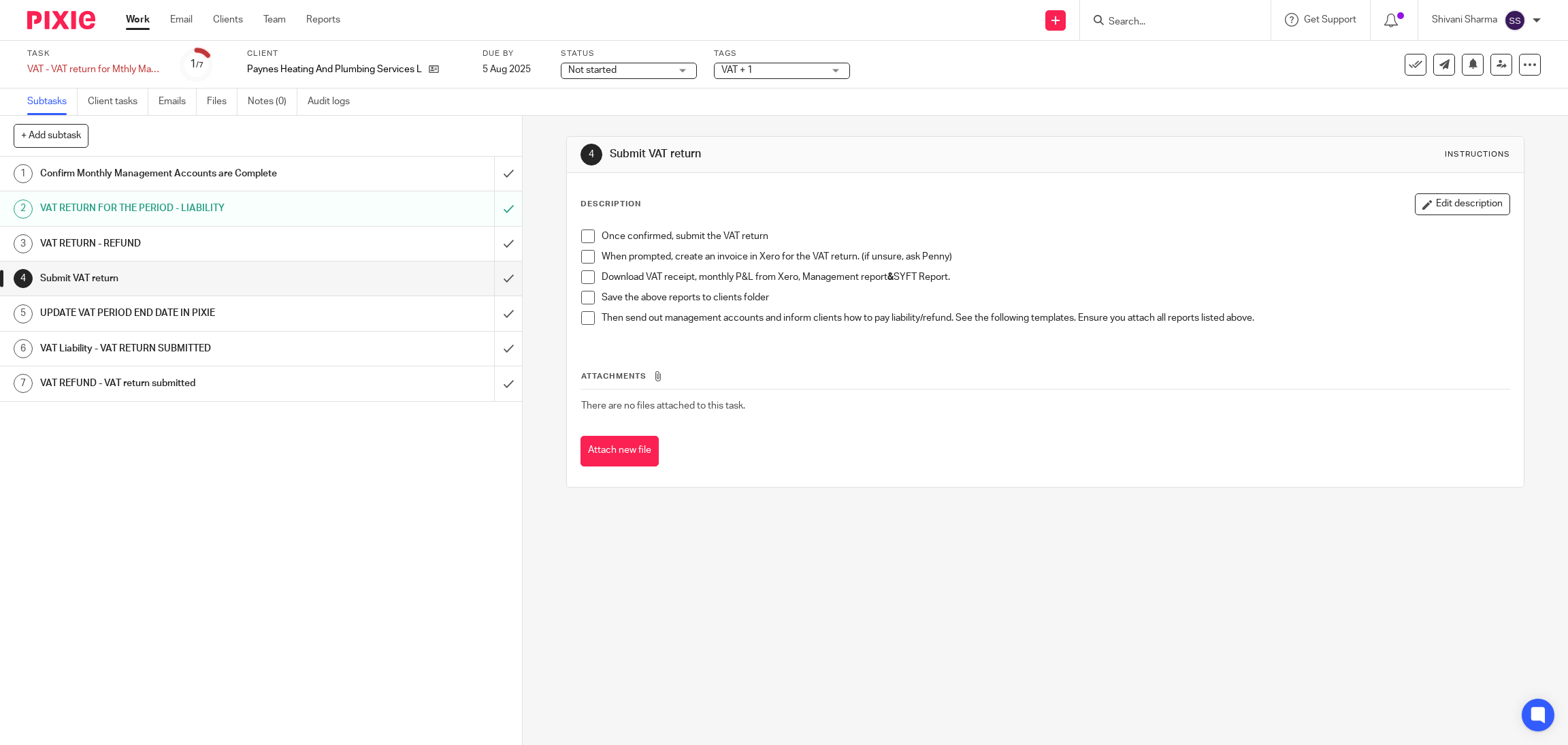 click at bounding box center [588, 236] 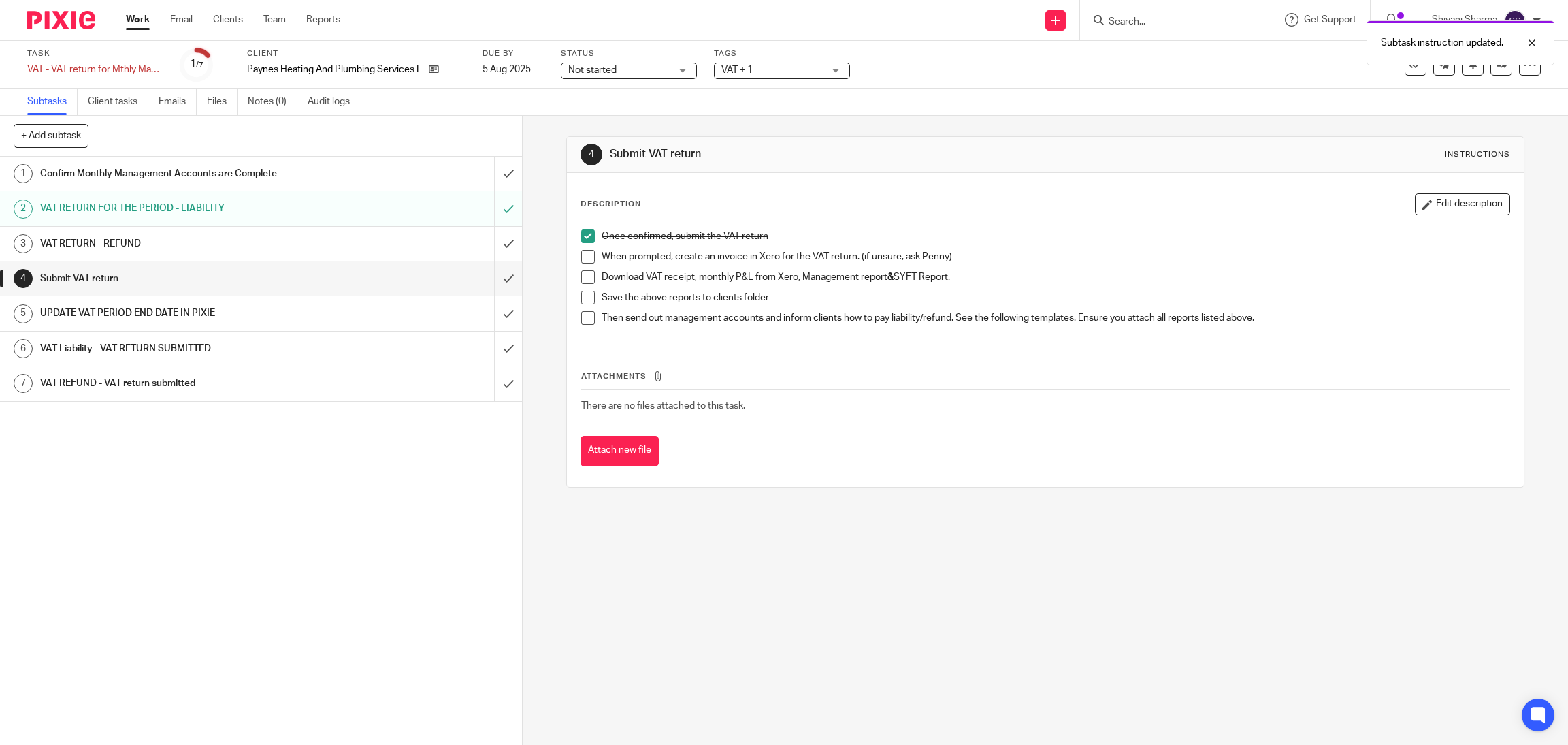 click at bounding box center [588, 257] 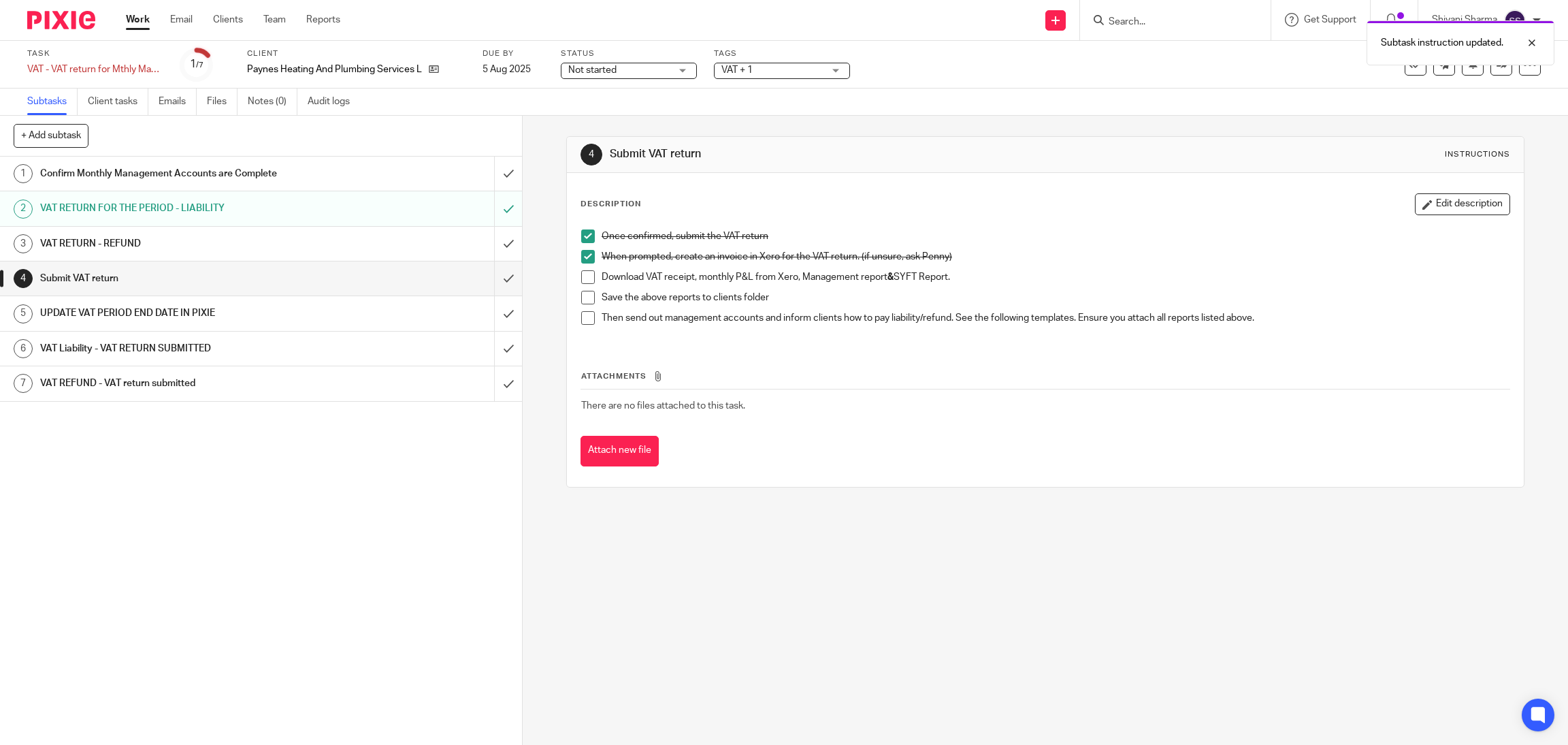click at bounding box center [588, 277] 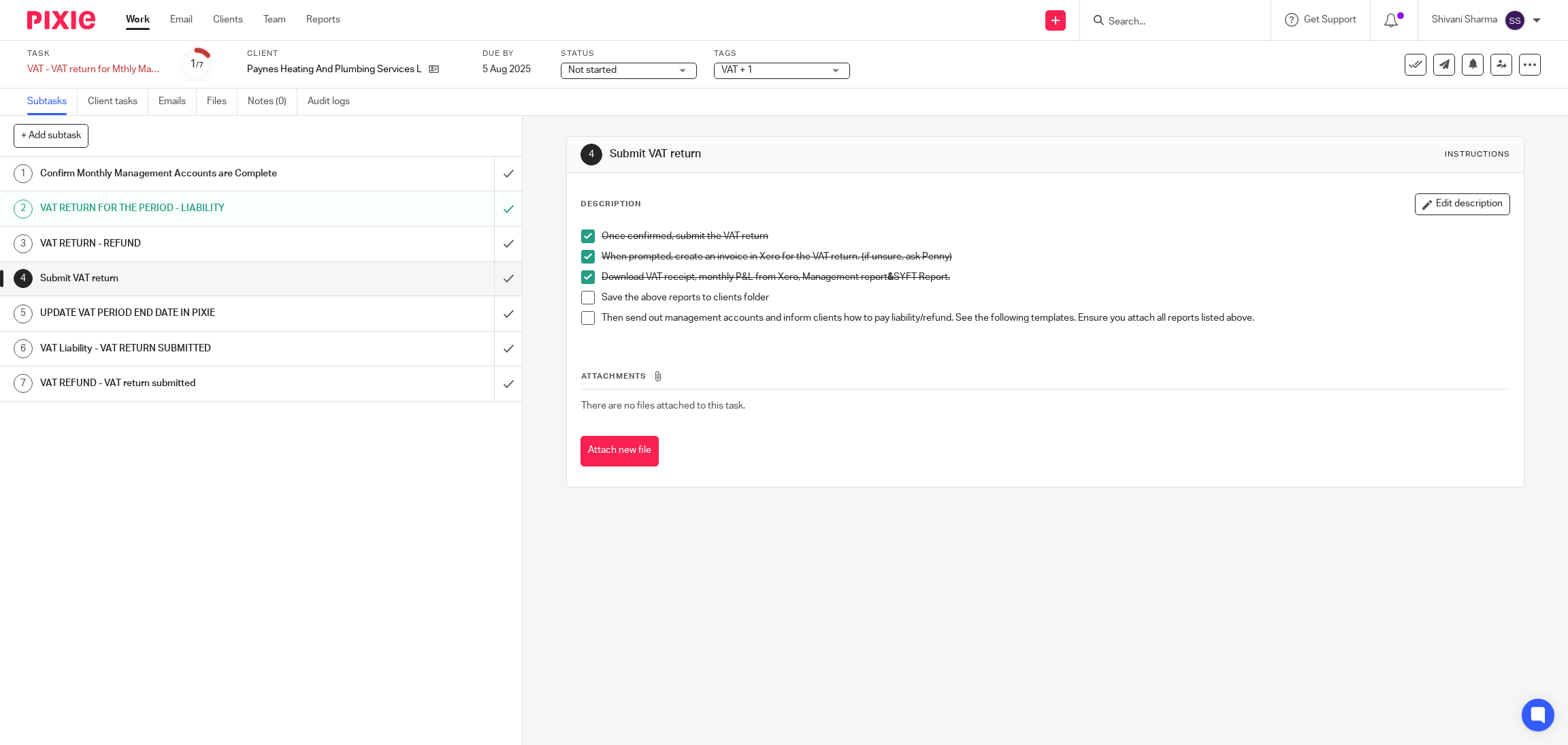 click at bounding box center (588, 298) 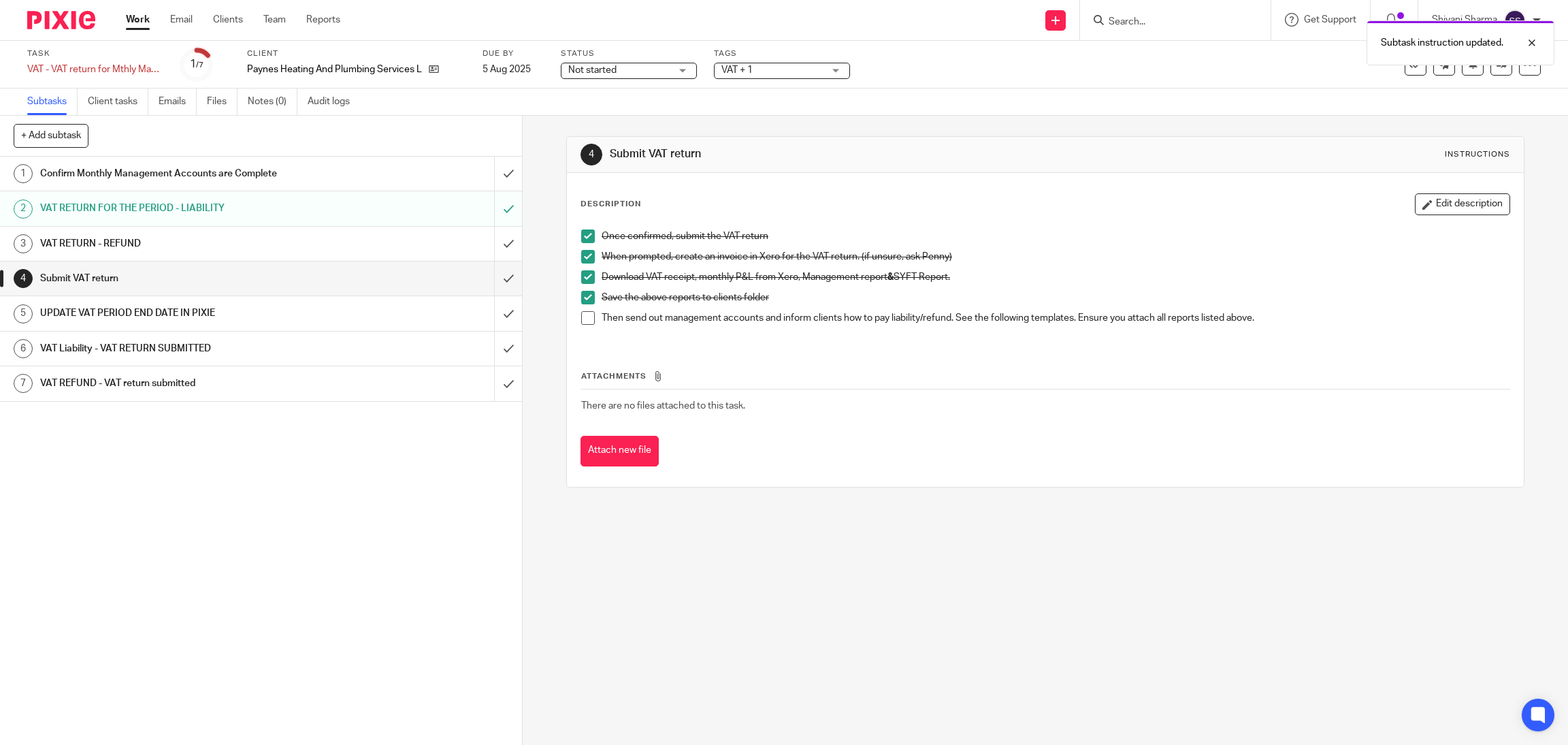 click at bounding box center [588, 277] 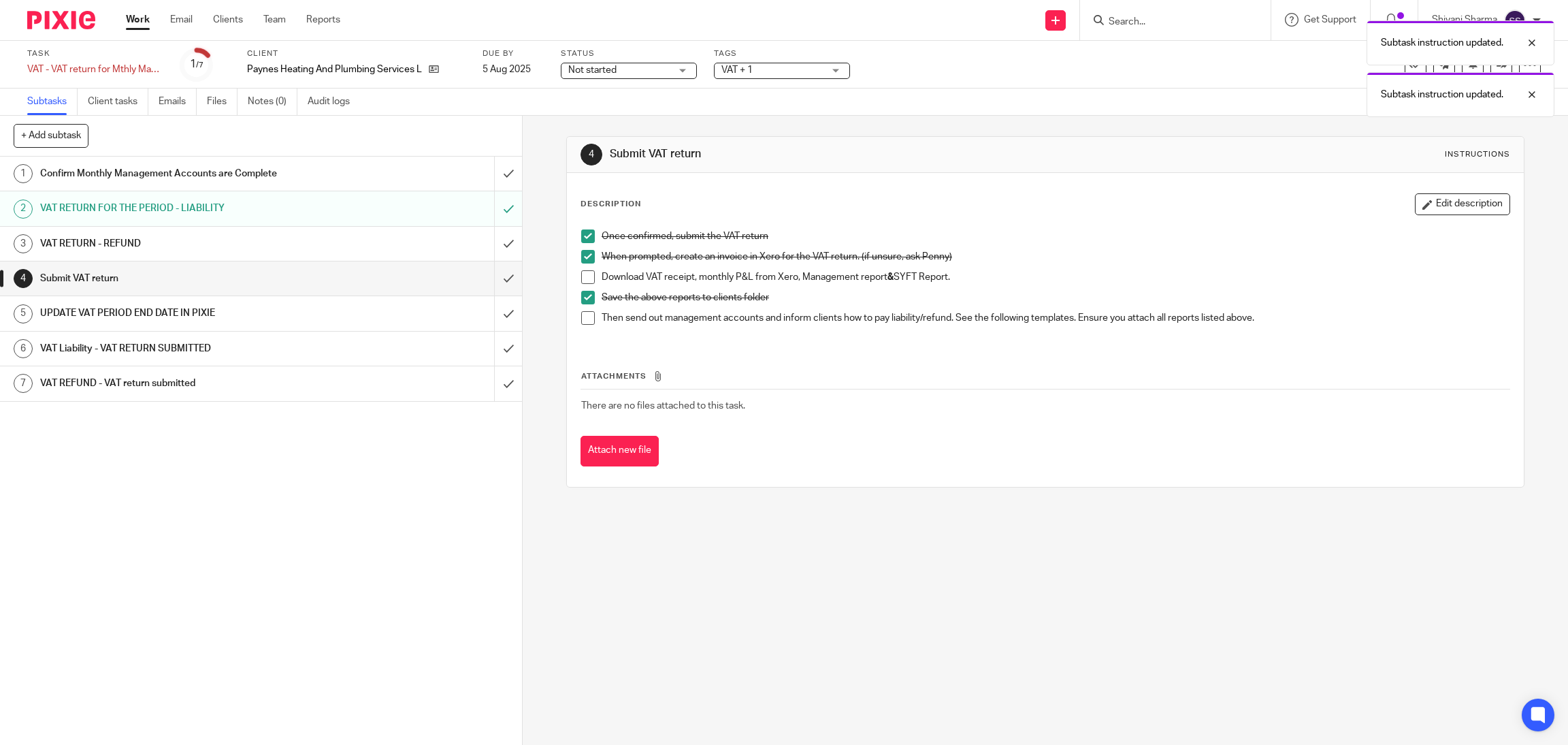 click at bounding box center [588, 298] 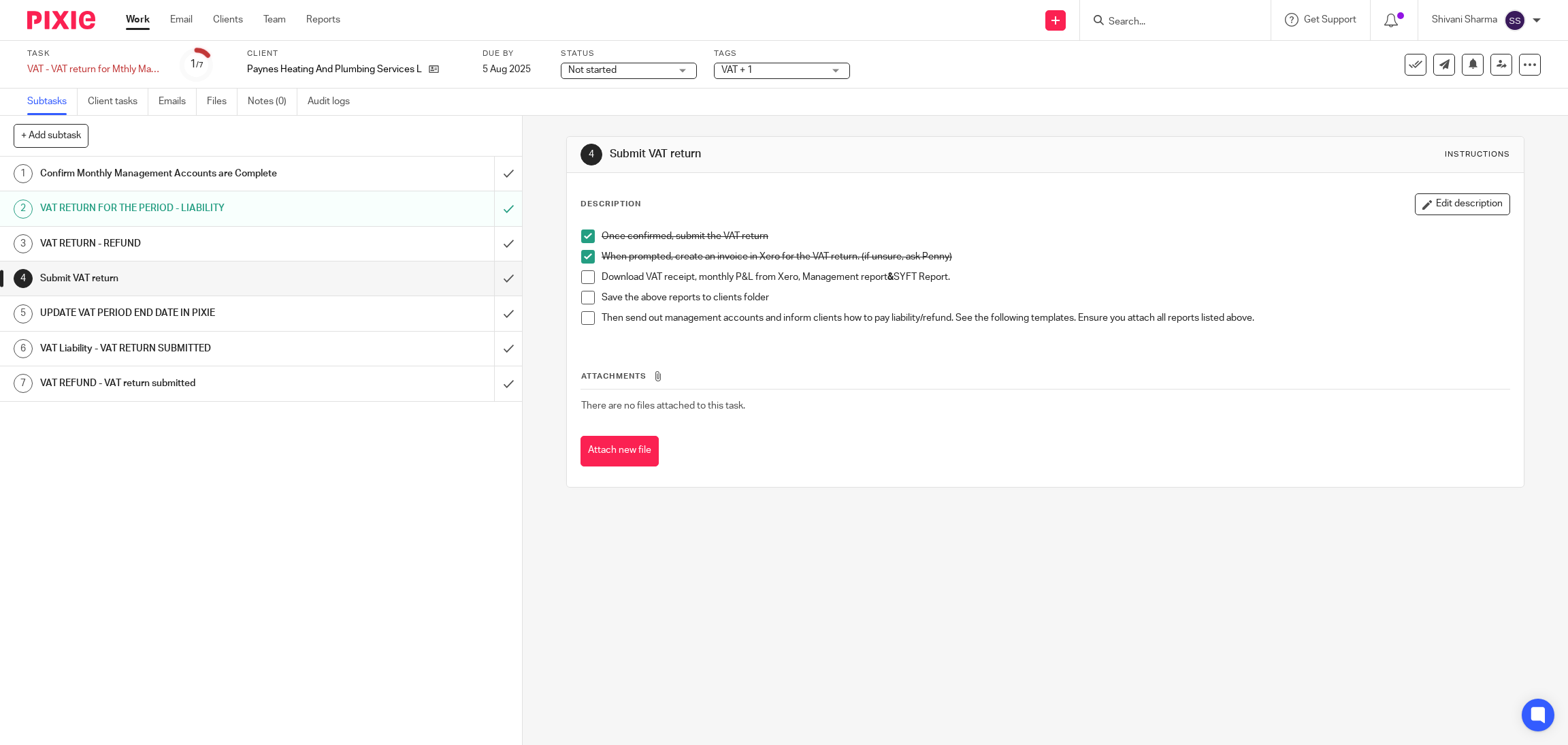 drag, startPoint x: 953, startPoint y: 629, endPoint x: 819, endPoint y: 512, distance: 177.8904 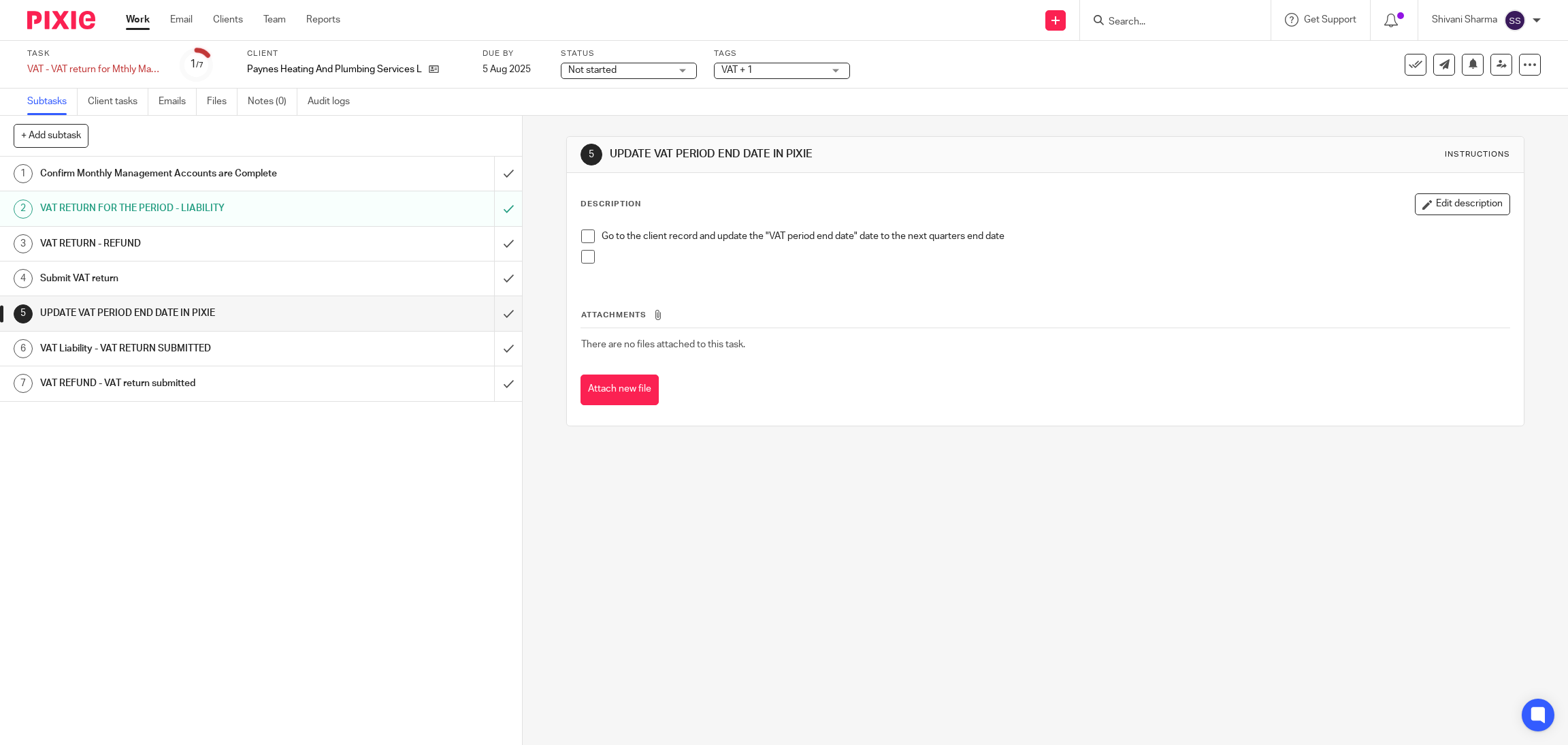 scroll, scrollTop: 0, scrollLeft: 0, axis: both 